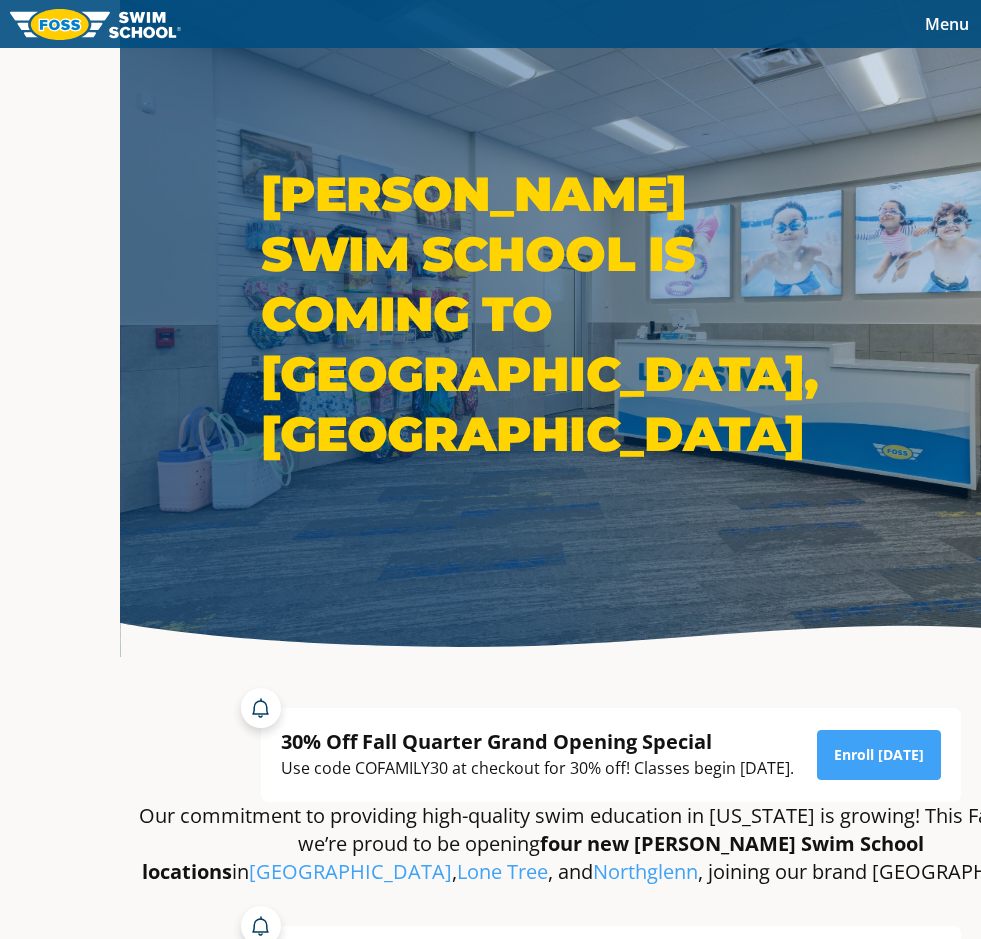 scroll, scrollTop: 0, scrollLeft: 0, axis: both 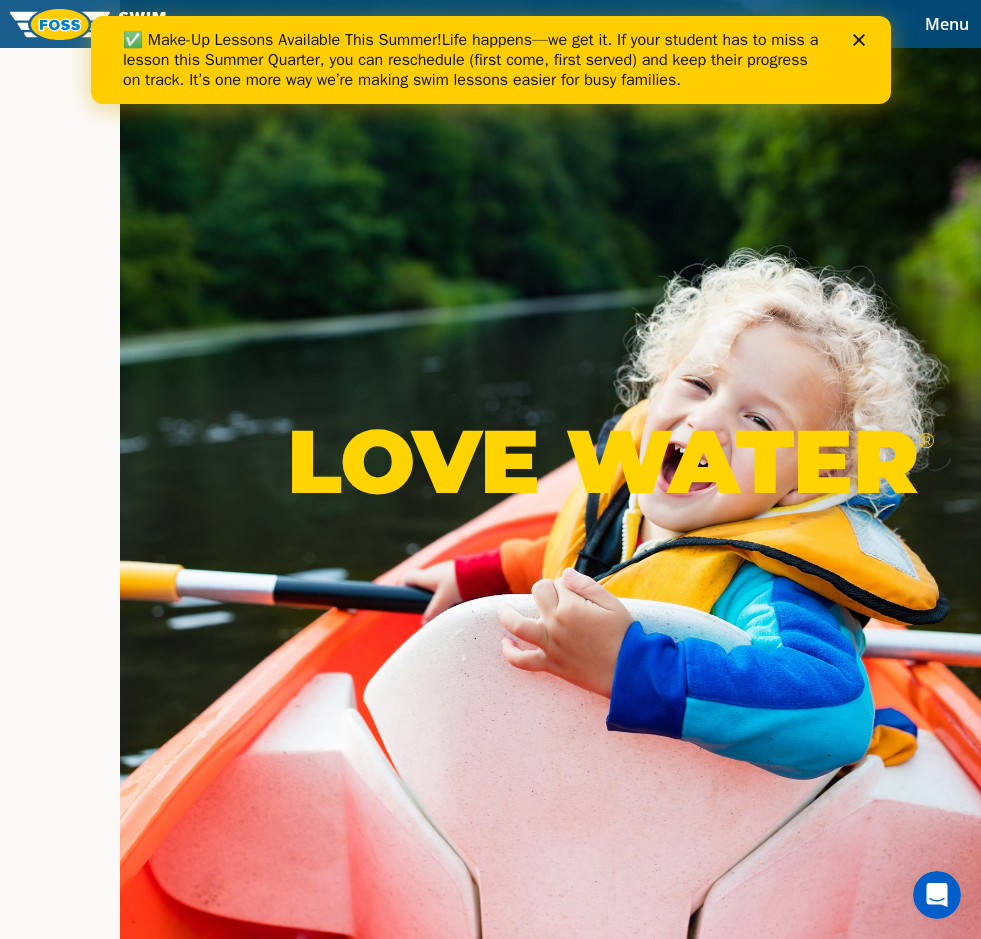 click 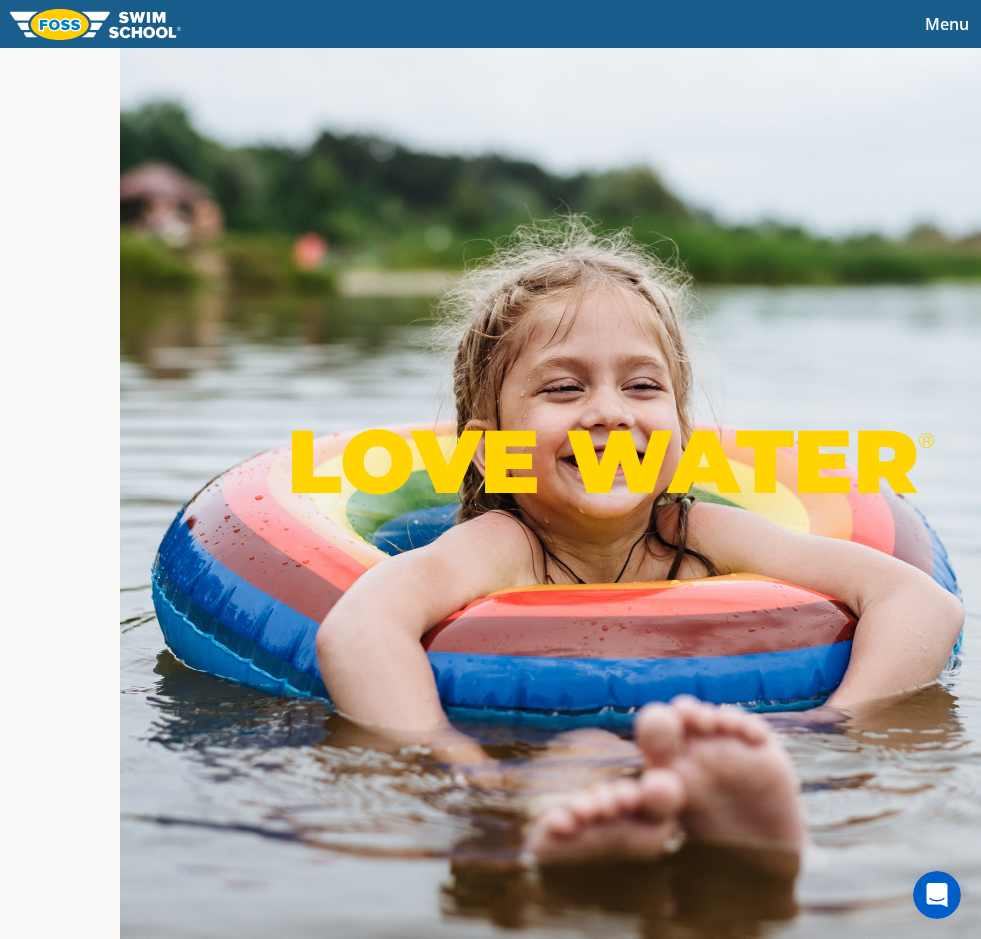 click on "About [PERSON_NAME]" at bounding box center (0, 0) 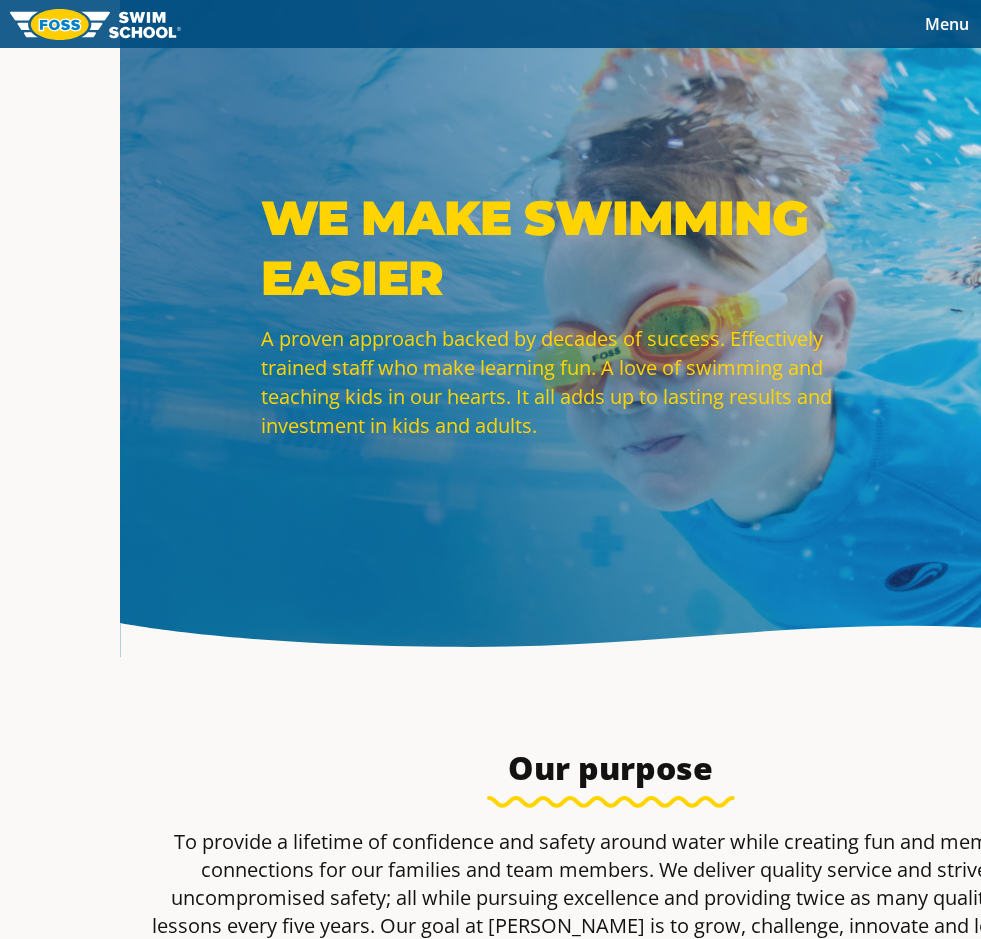 scroll, scrollTop: 0, scrollLeft: 0, axis: both 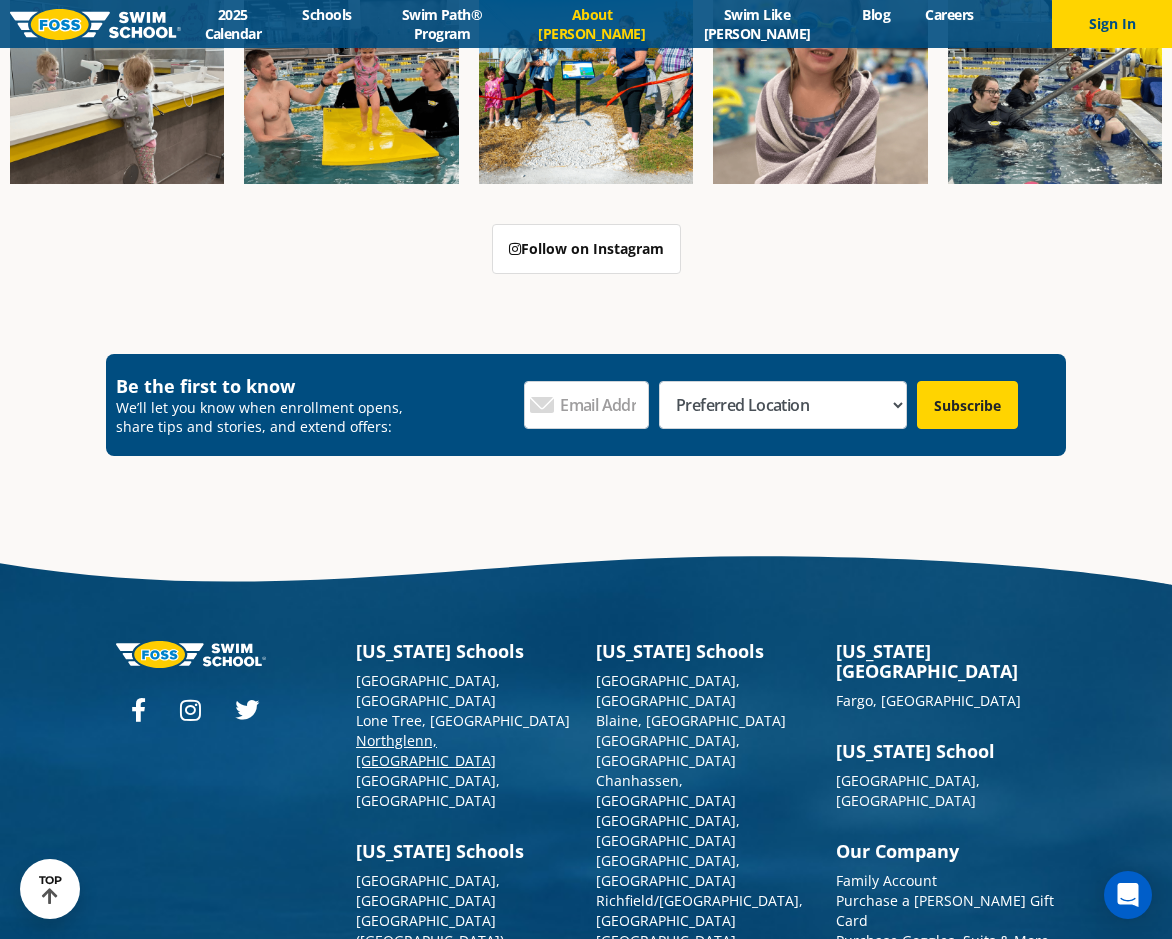 click on "Northglenn, [GEOGRAPHIC_DATA]" at bounding box center (426, 750) 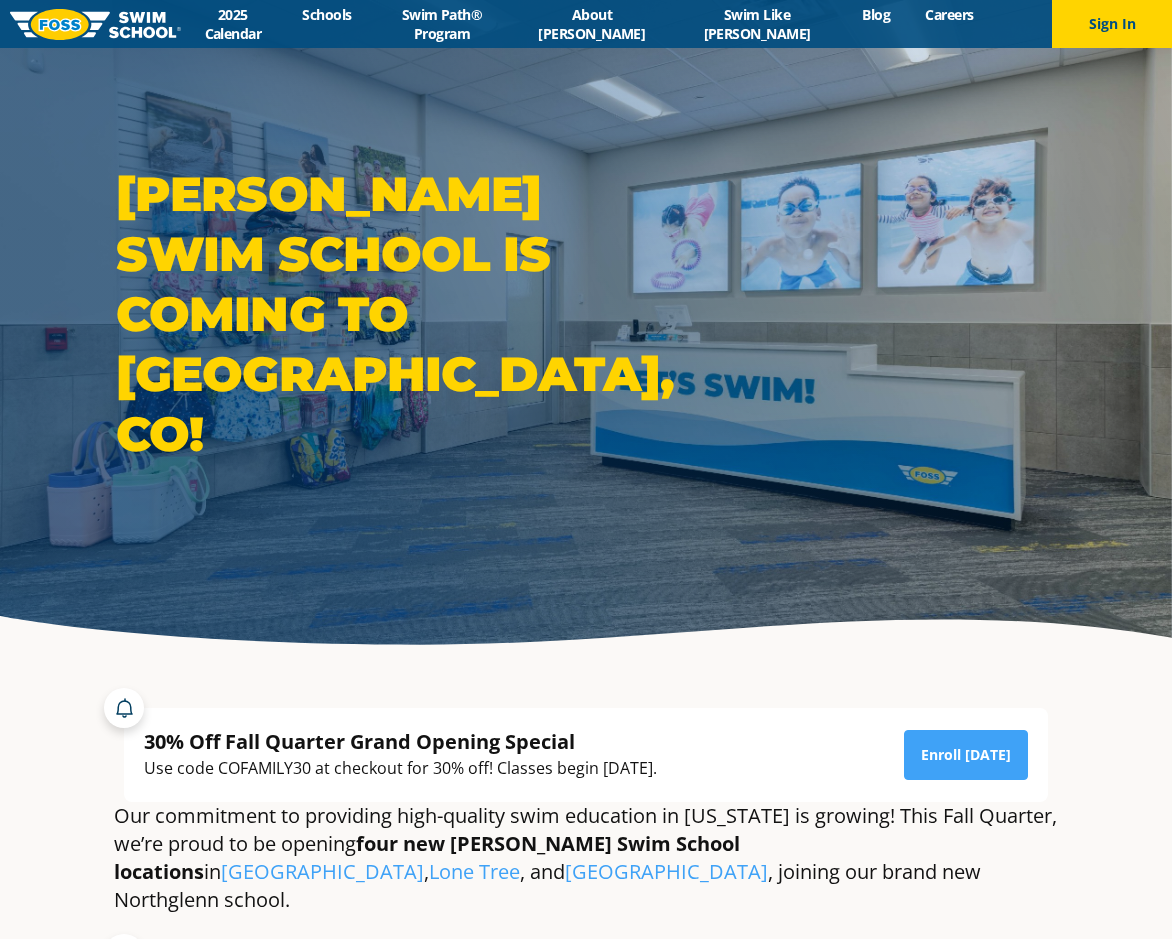 scroll, scrollTop: 0, scrollLeft: 0, axis: both 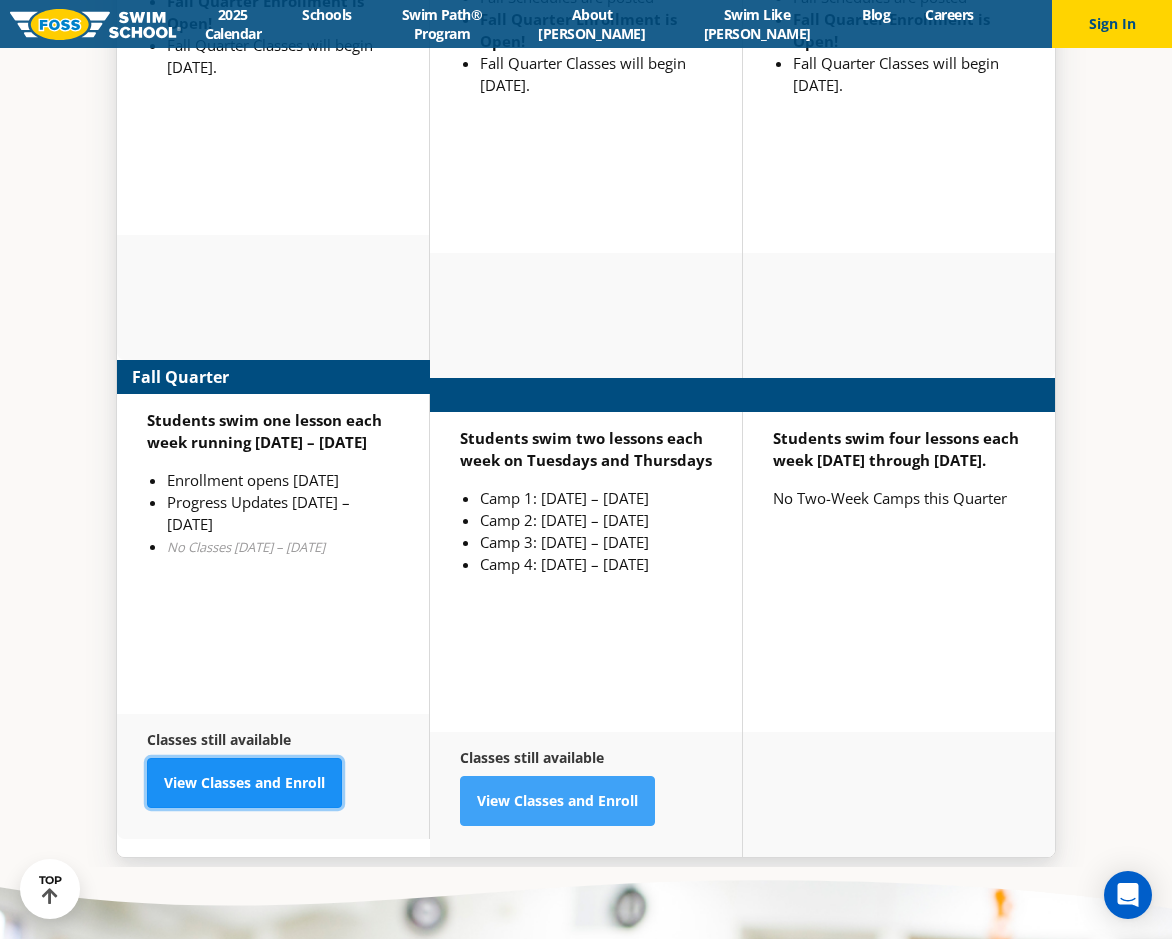 drag, startPoint x: 266, startPoint y: 650, endPoint x: 283, endPoint y: 650, distance: 17 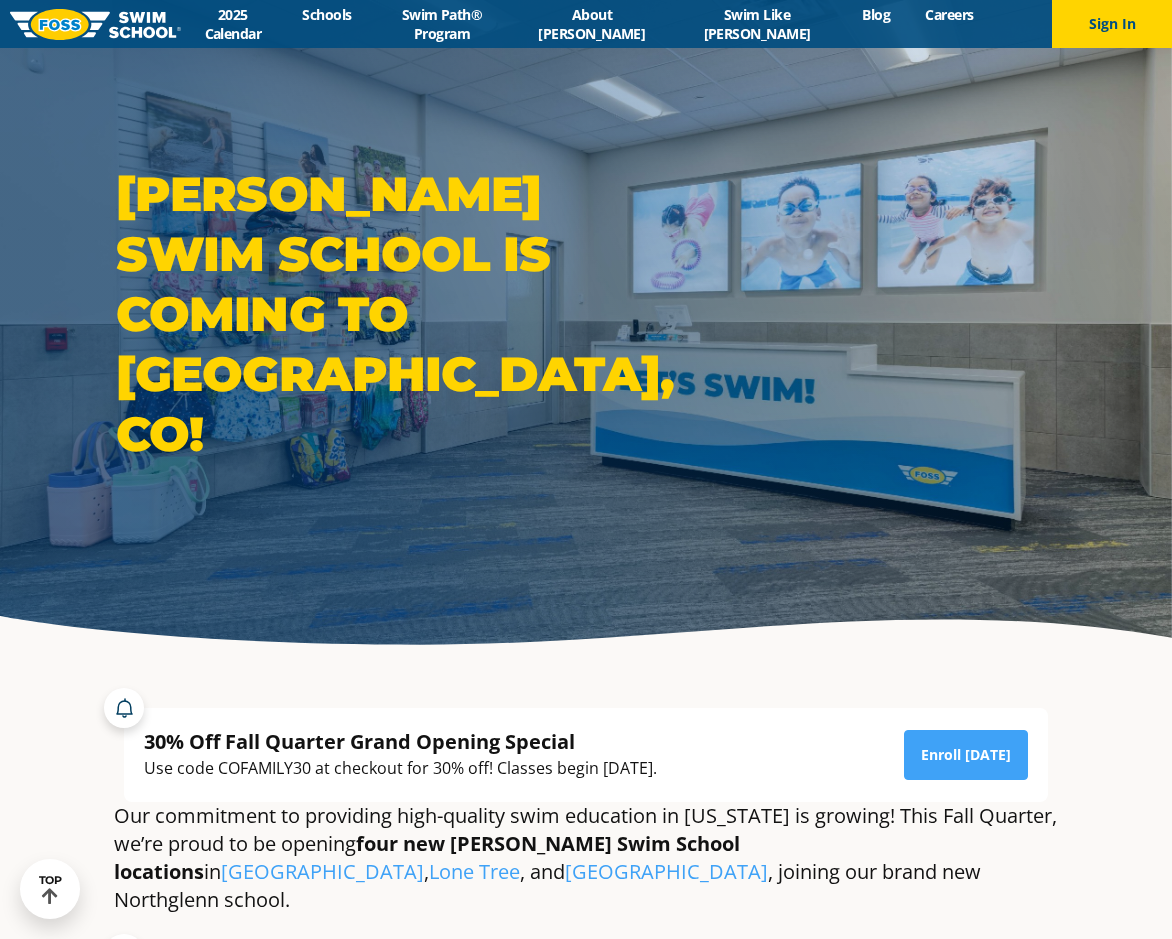 scroll, scrollTop: 4800, scrollLeft: 0, axis: vertical 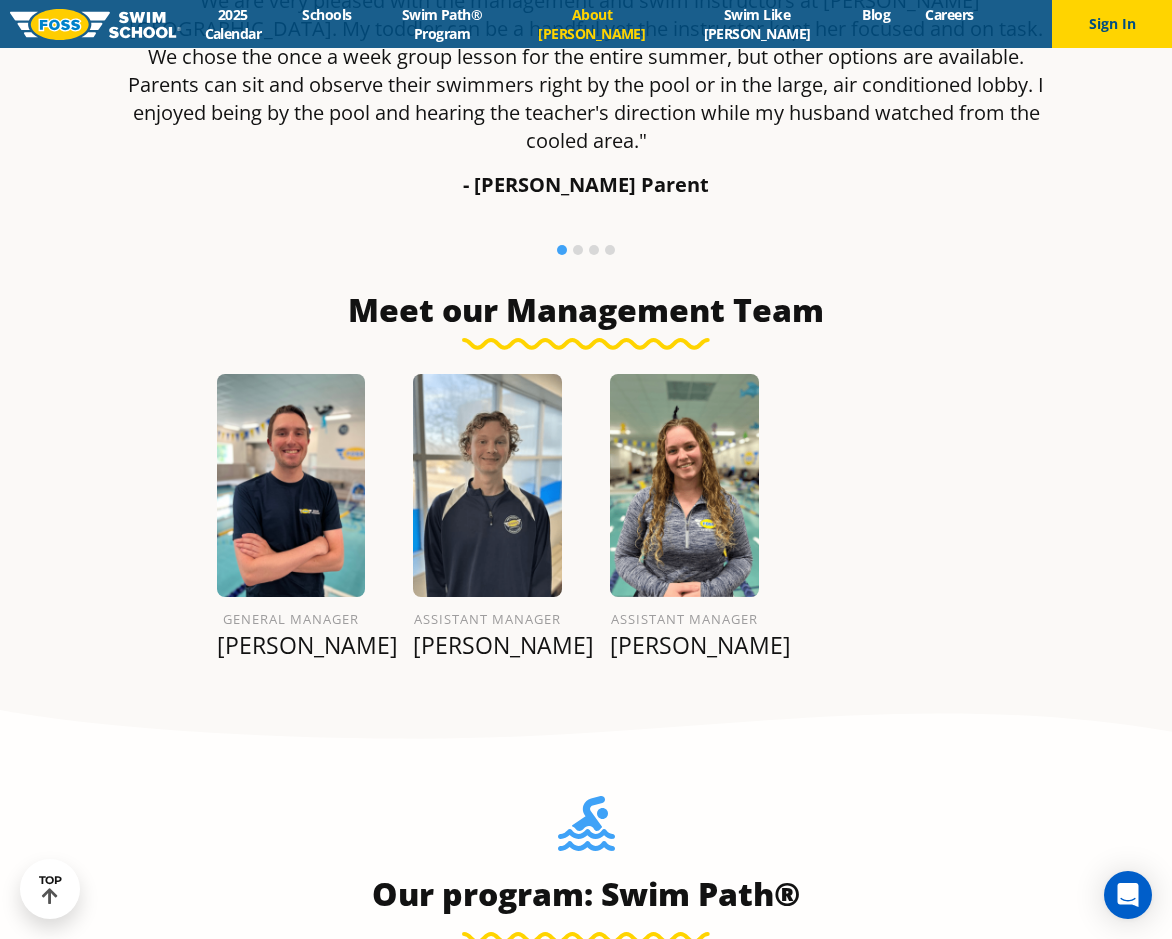 click on "About [PERSON_NAME]" at bounding box center (592, 24) 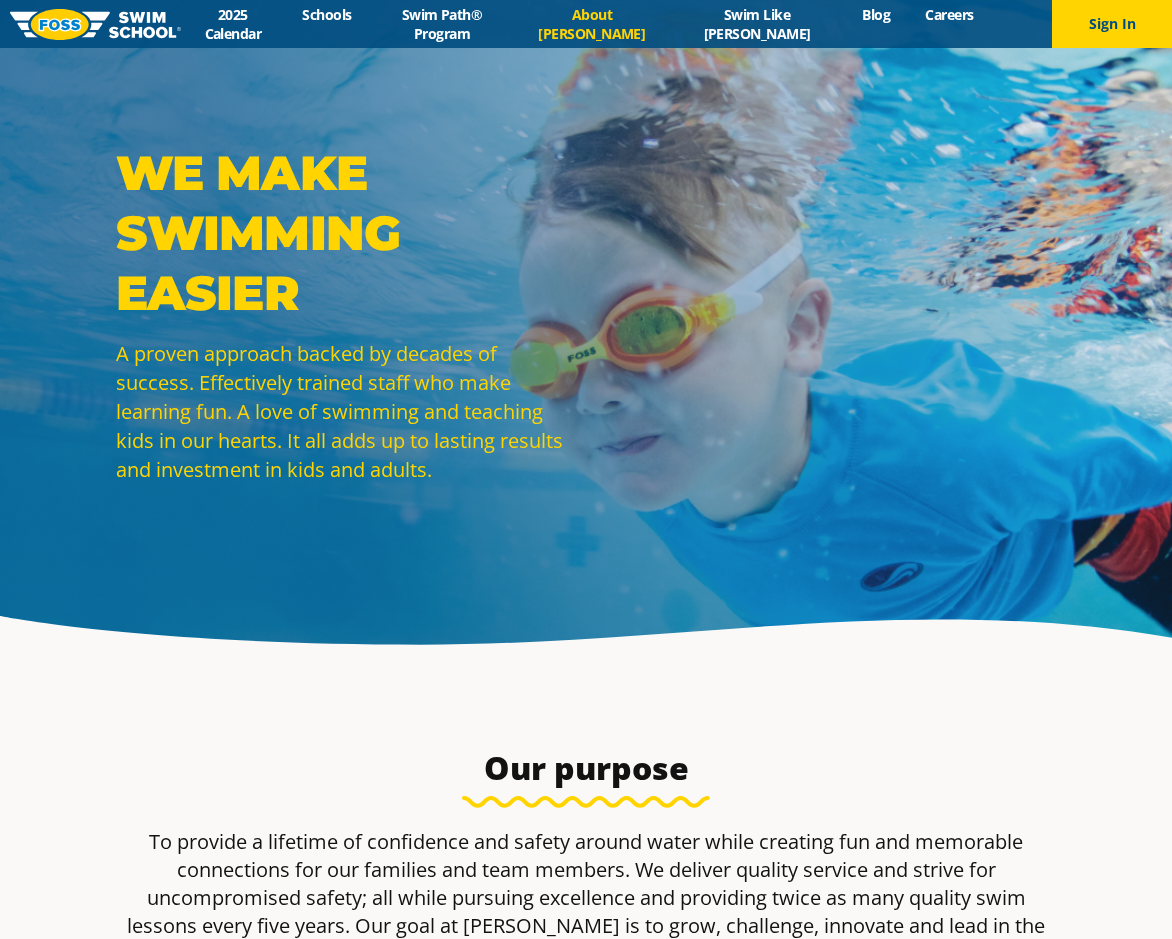 scroll, scrollTop: 0, scrollLeft: 0, axis: both 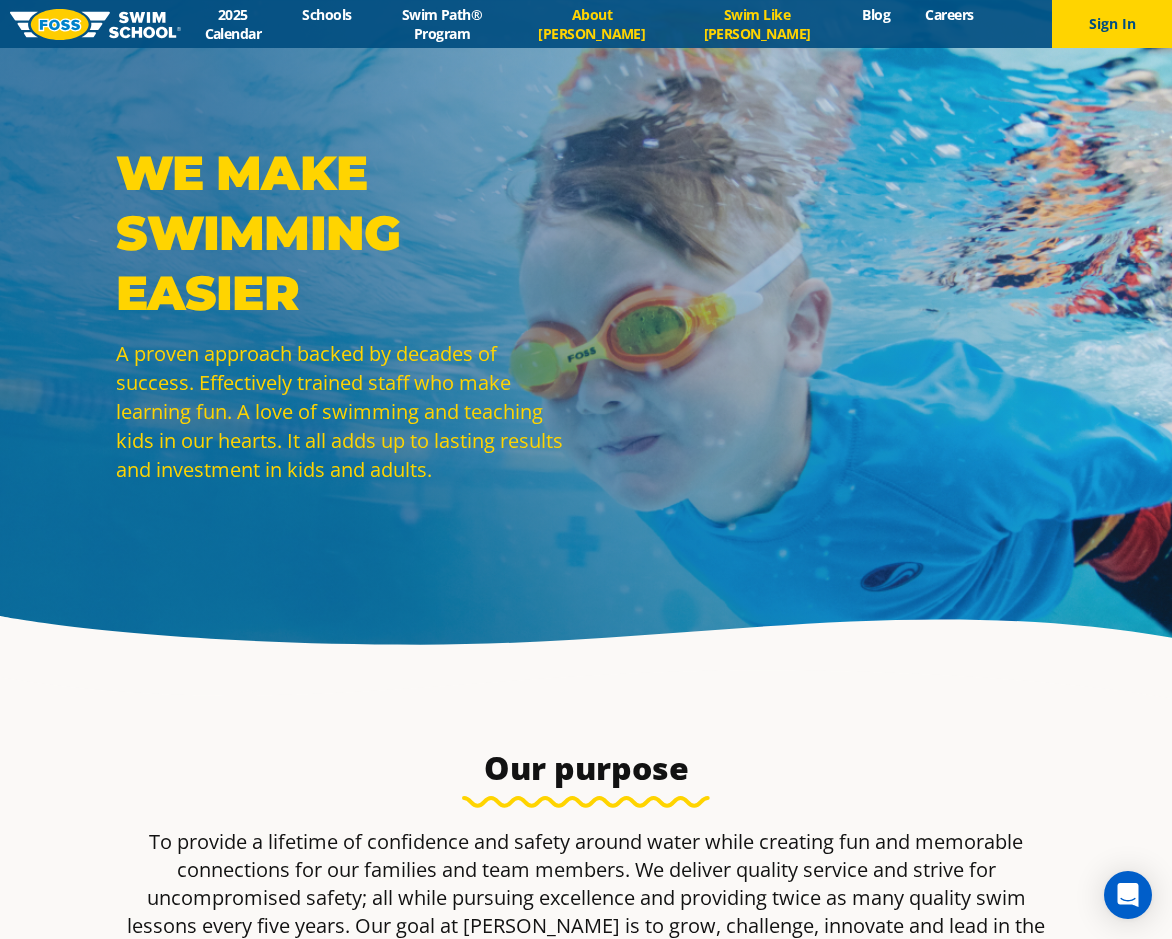 click on "Swim Like [PERSON_NAME]" at bounding box center (757, 24) 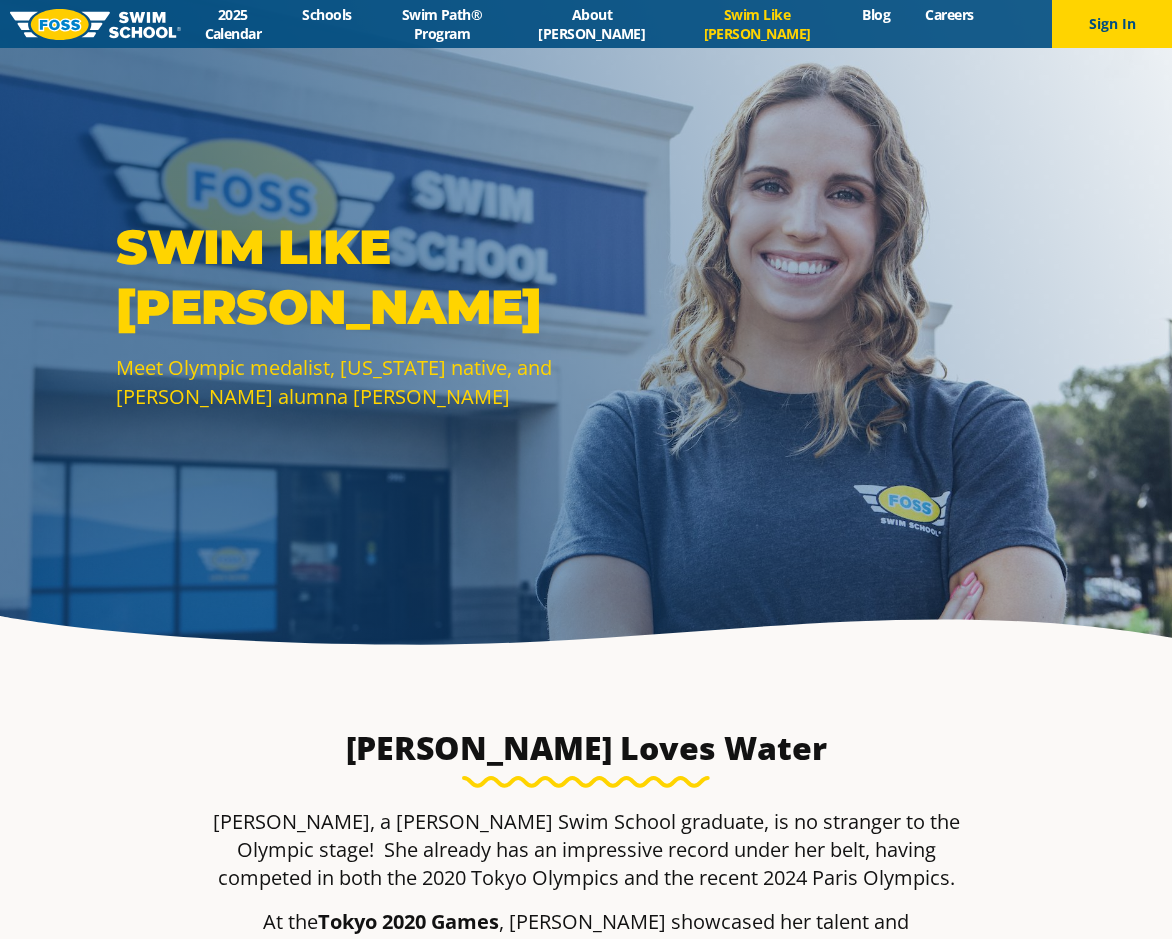 scroll, scrollTop: 0, scrollLeft: 0, axis: both 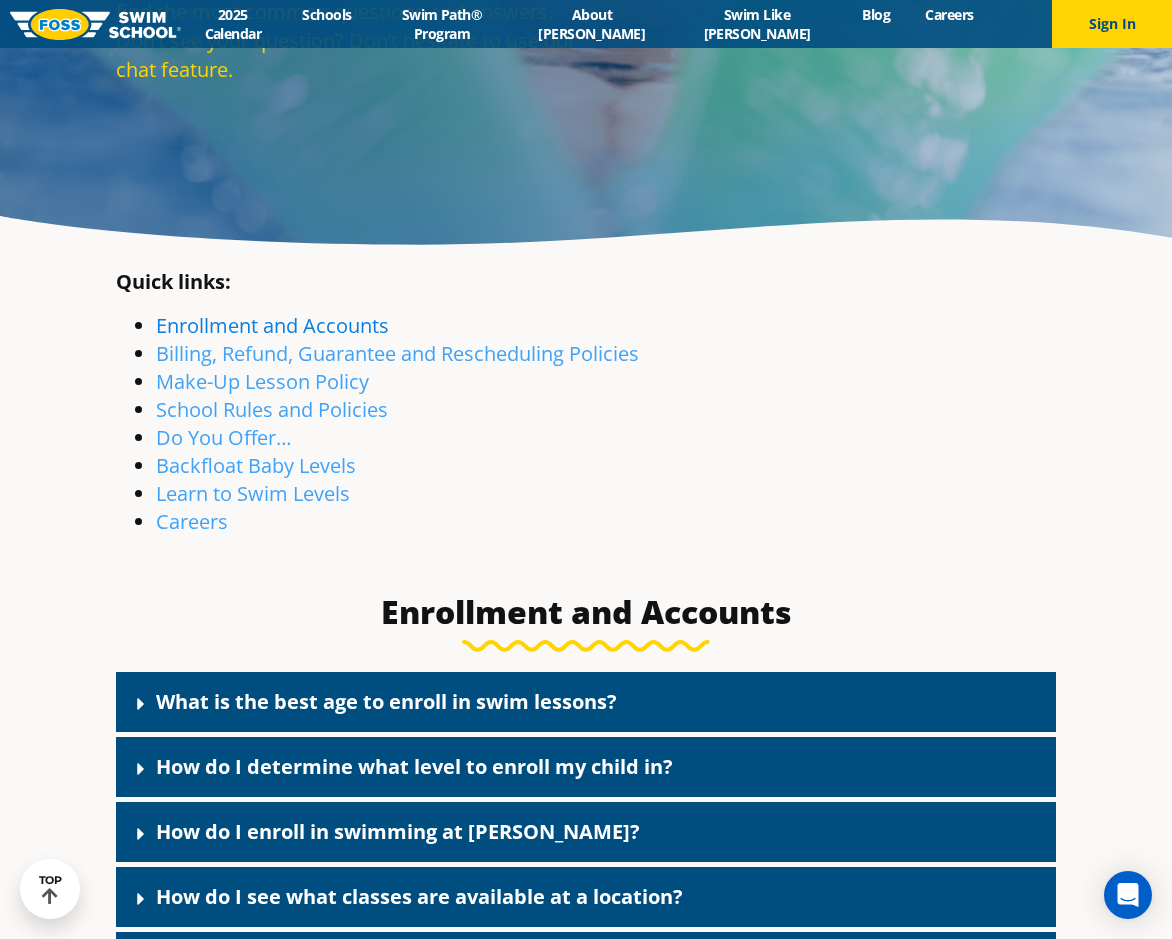 click on "Enrollment and Accounts" at bounding box center [272, 325] 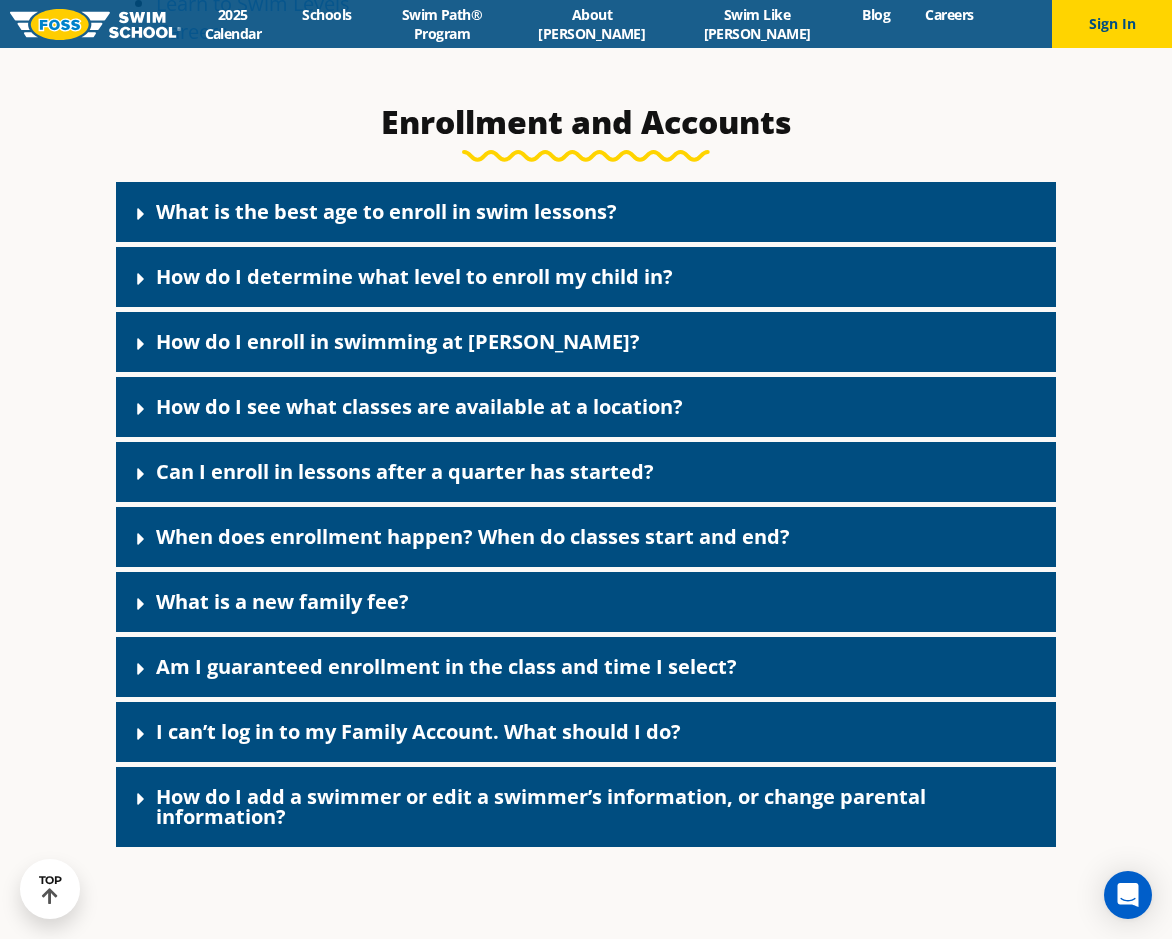 scroll, scrollTop: 919, scrollLeft: 0, axis: vertical 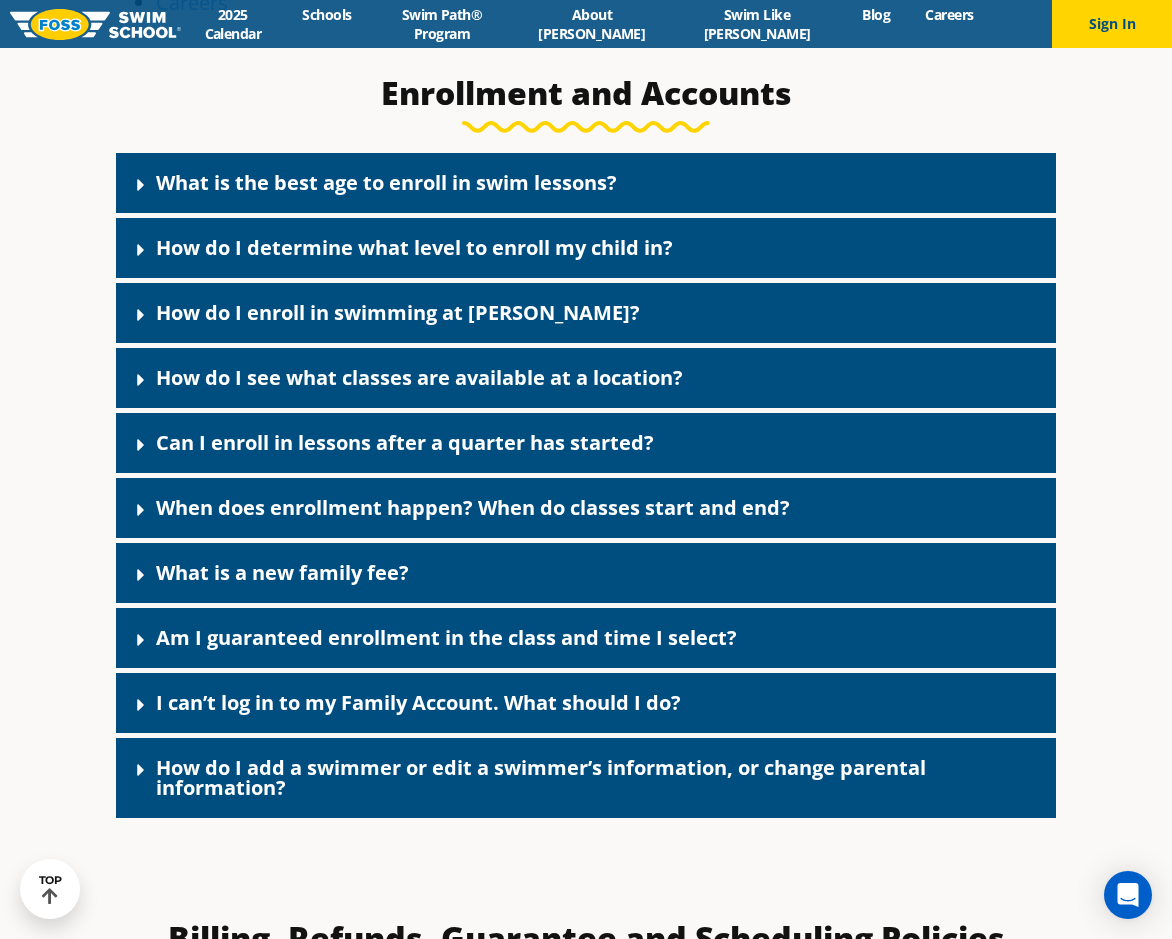 click on "What is the best age to enroll in swim lessons?" at bounding box center [386, 182] 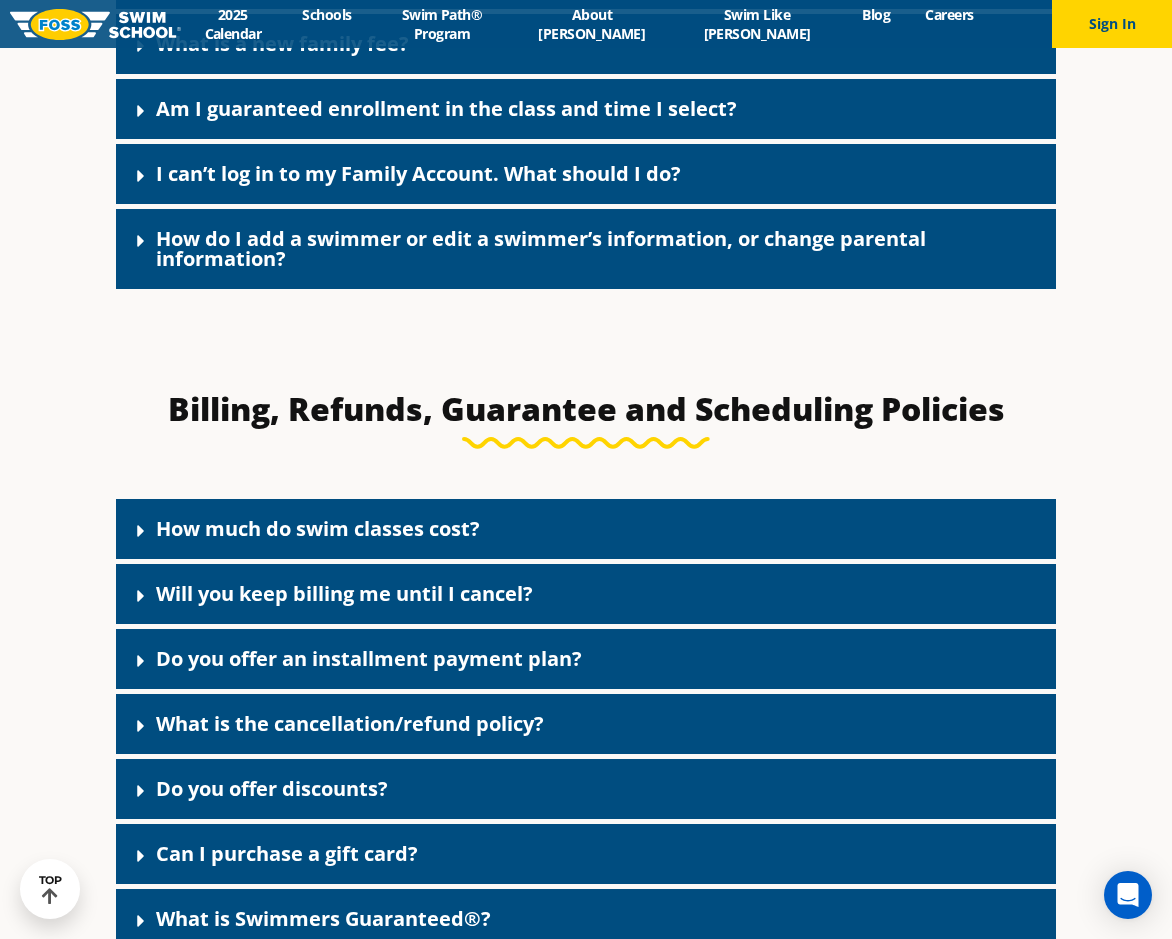 scroll, scrollTop: 1719, scrollLeft: 0, axis: vertical 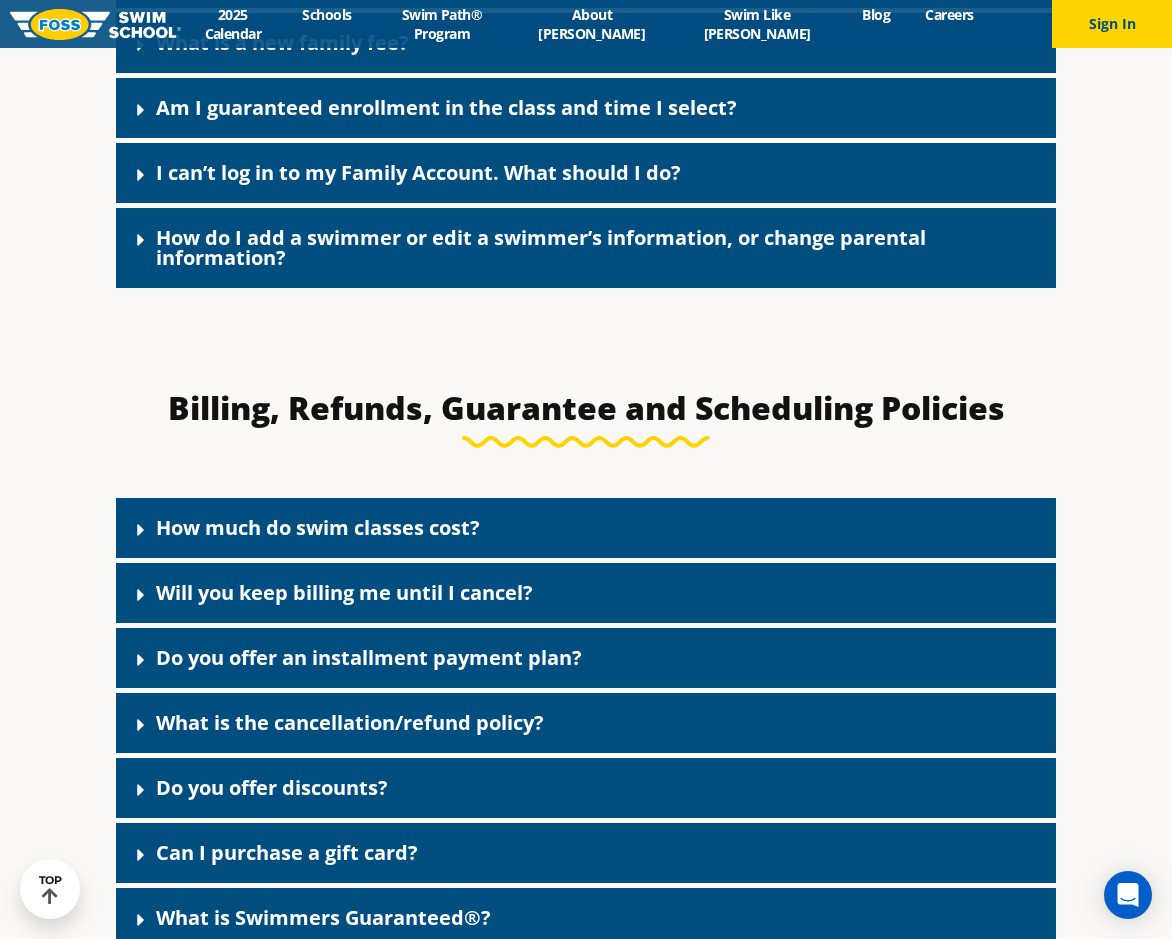 click on "How much do swim classes cost?" at bounding box center [318, 527] 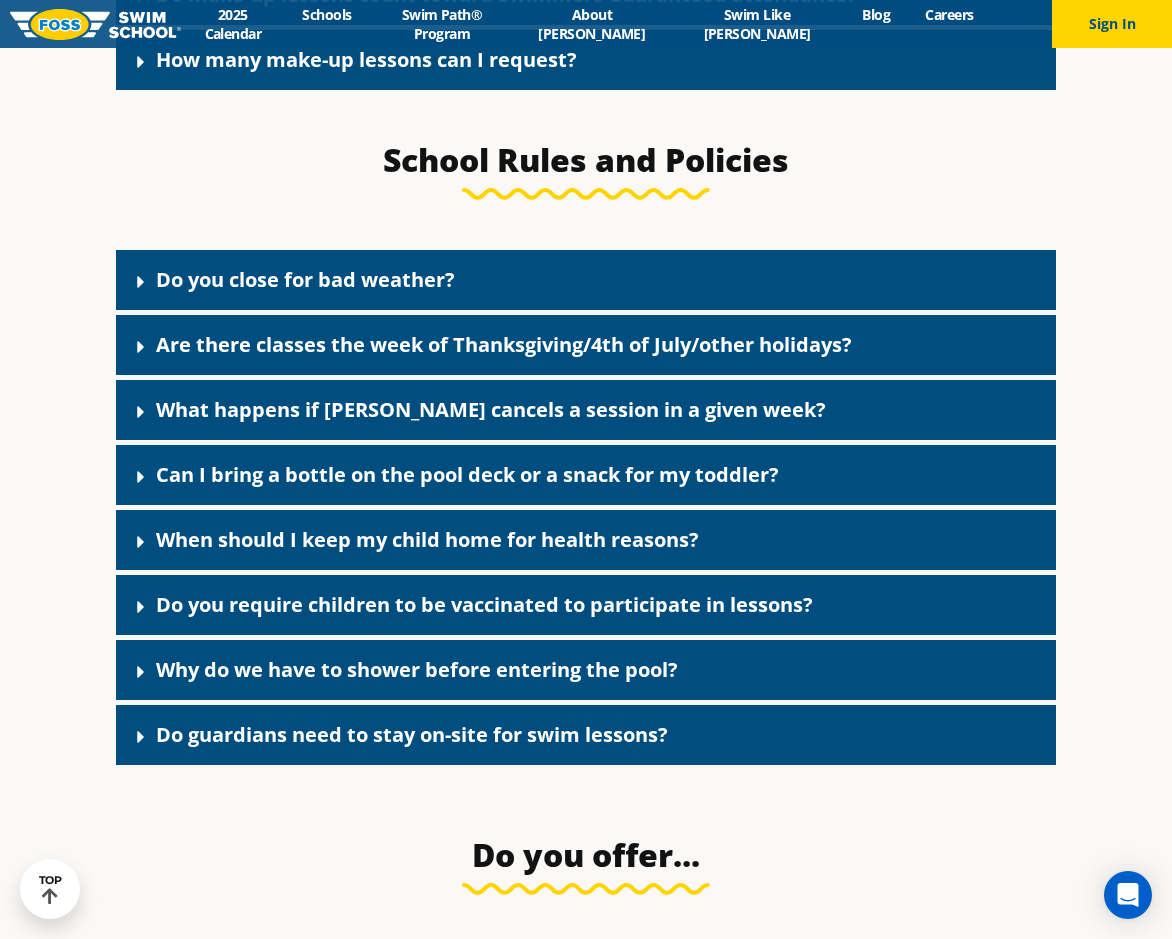 scroll, scrollTop: 3419, scrollLeft: 0, axis: vertical 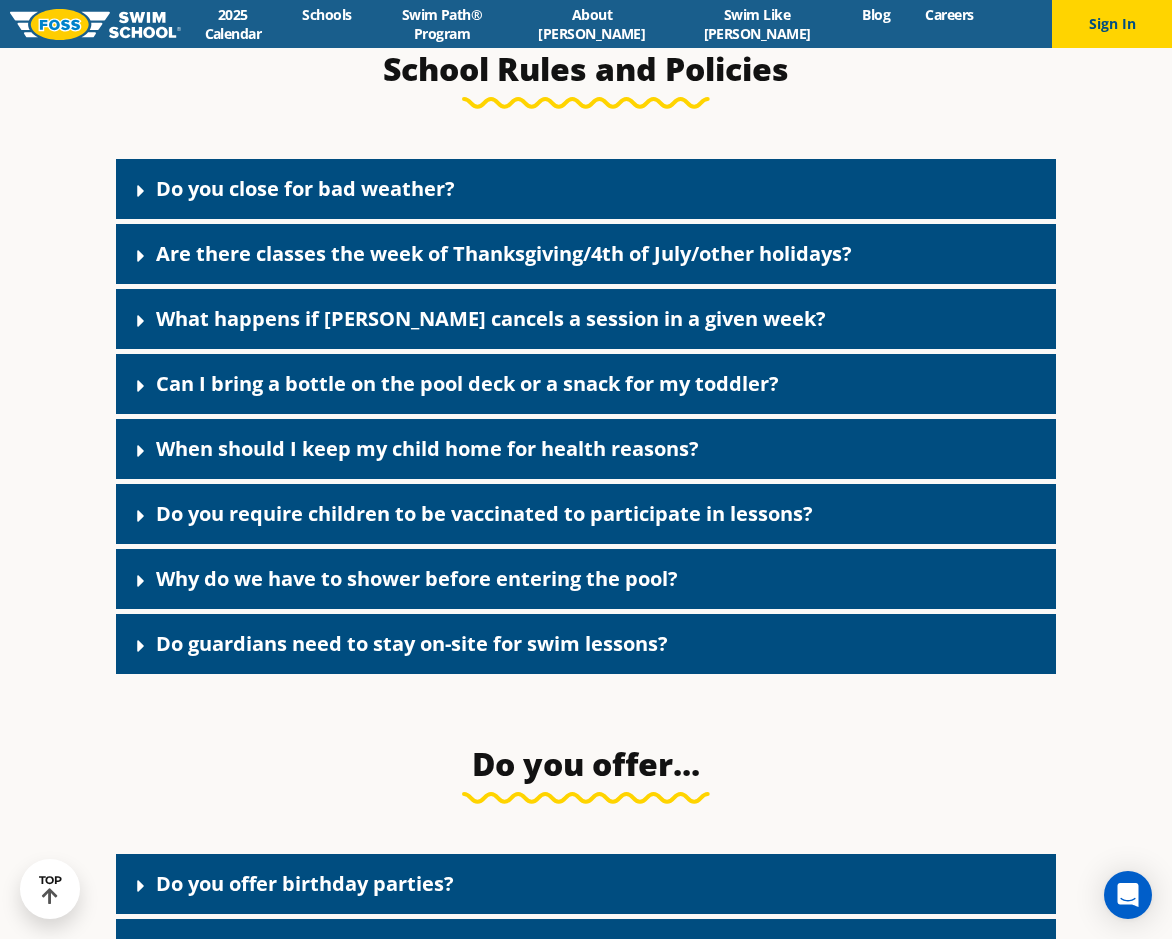 click on "Why do we have to shower before entering the pool?" at bounding box center [417, 578] 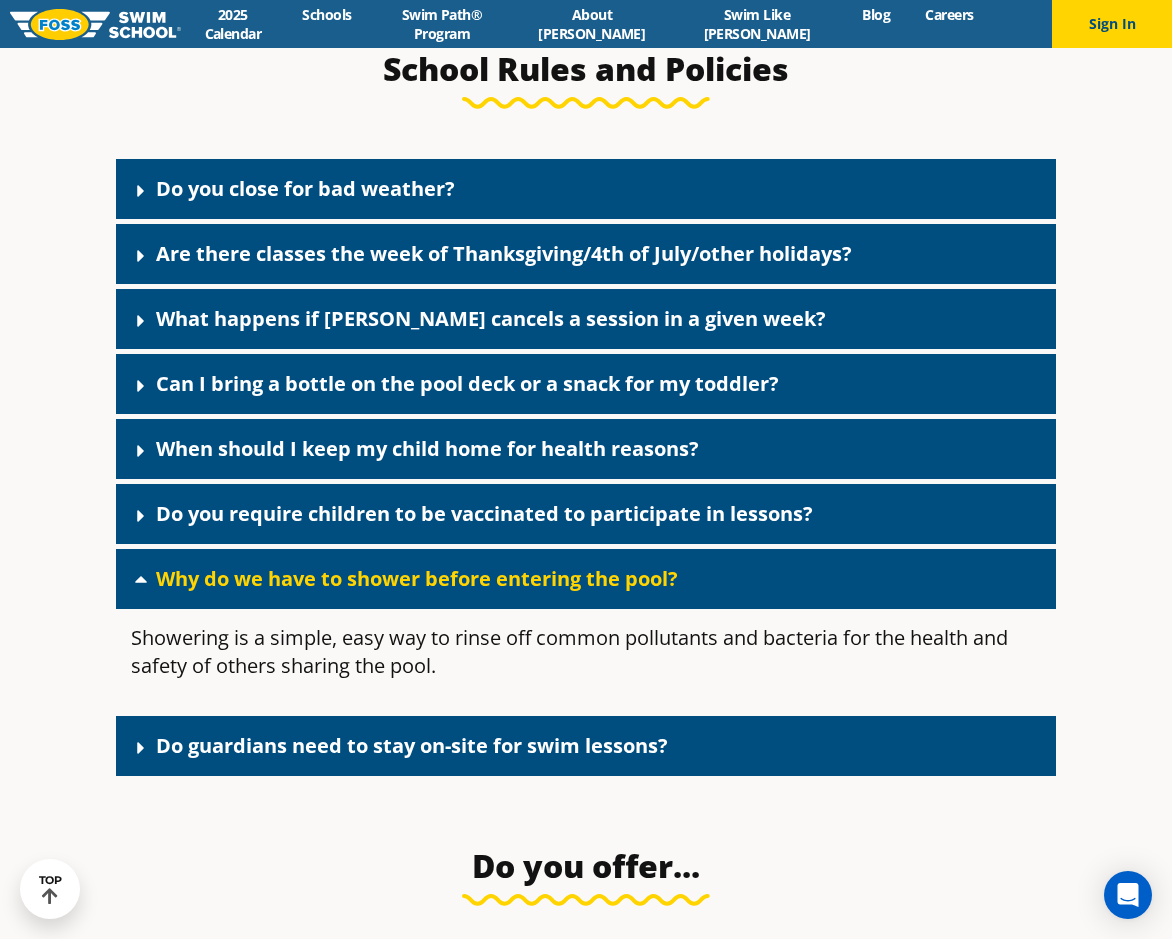 click on "Why do we have to shower before entering the pool?" at bounding box center (417, 578) 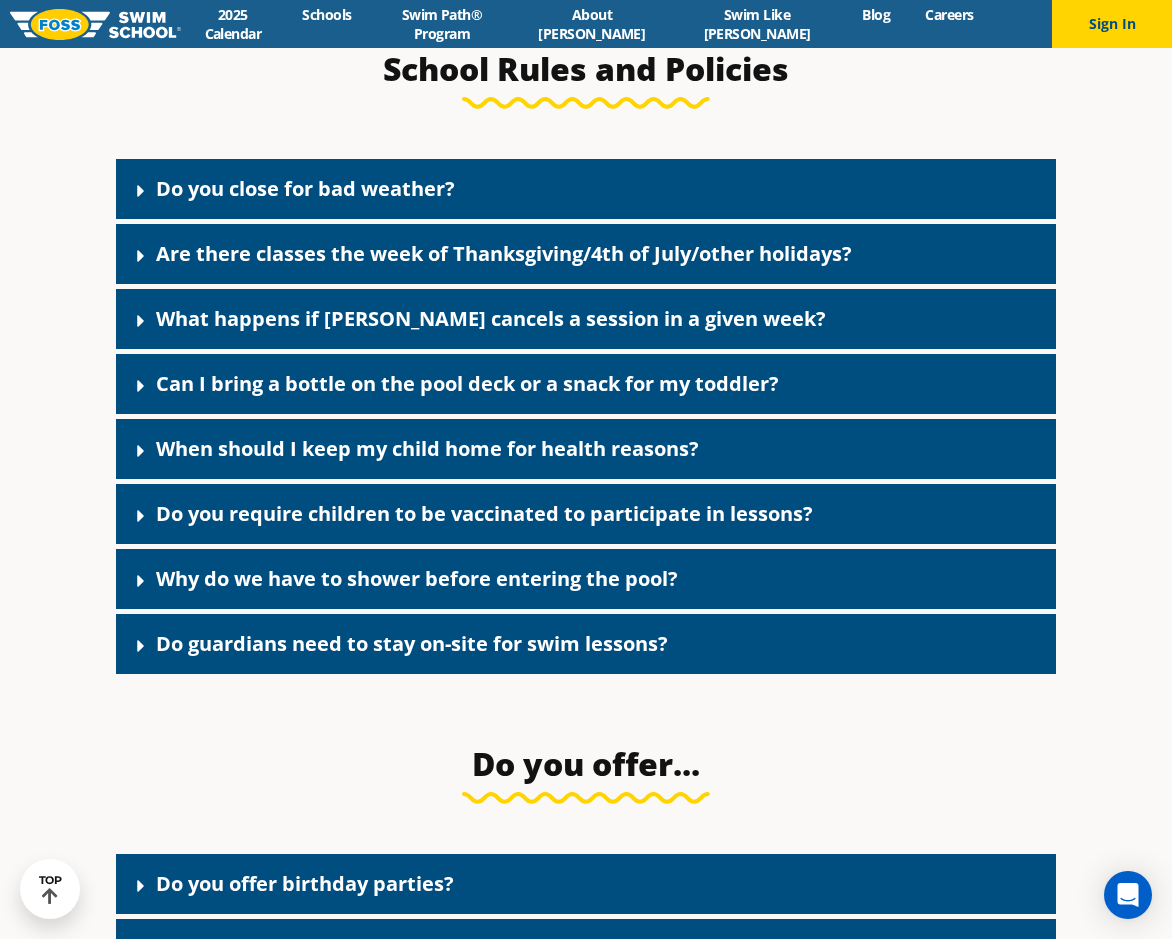 click on "Do guardians need to stay on-site for swim lessons?" at bounding box center (412, 643) 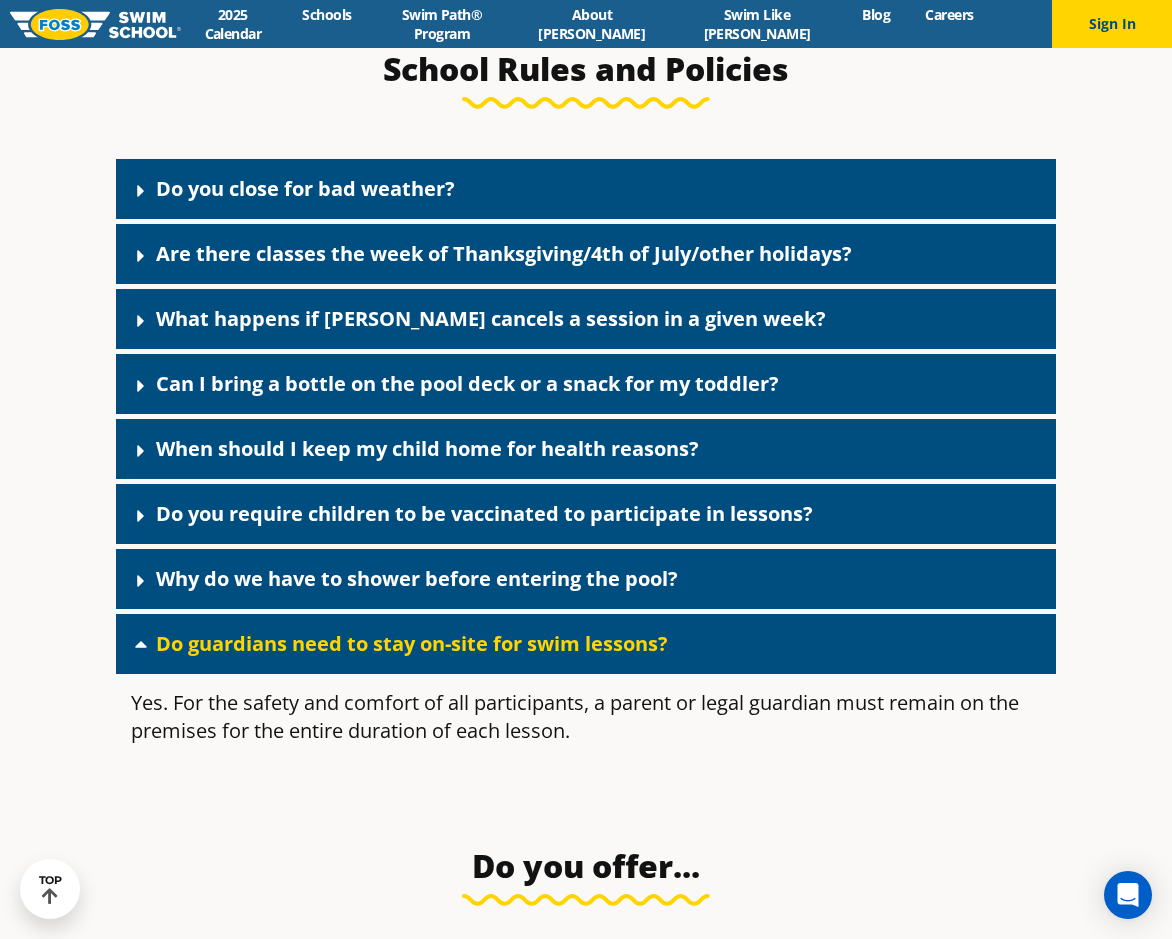 click on "Do guardians need to stay on-site for swim lessons?" at bounding box center [412, 643] 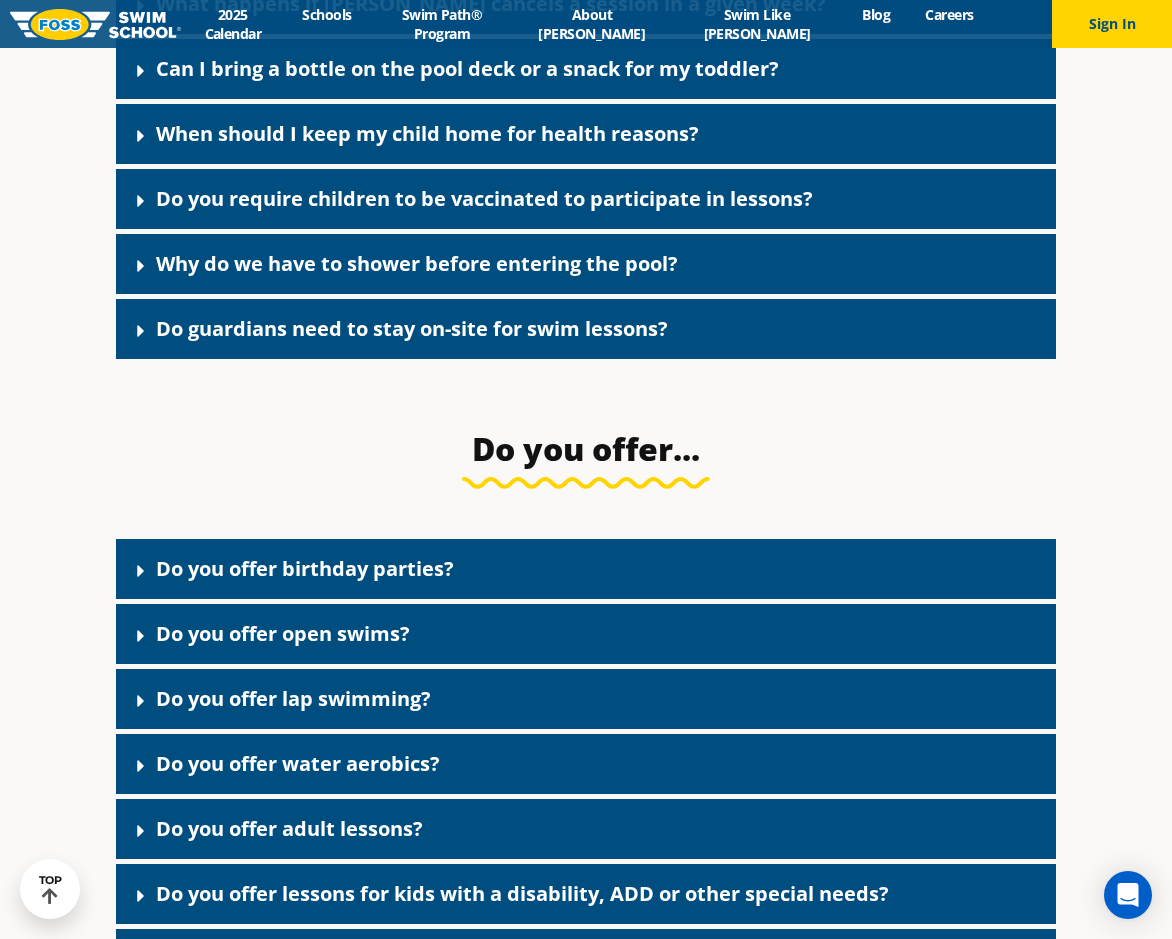 scroll, scrollTop: 3819, scrollLeft: 0, axis: vertical 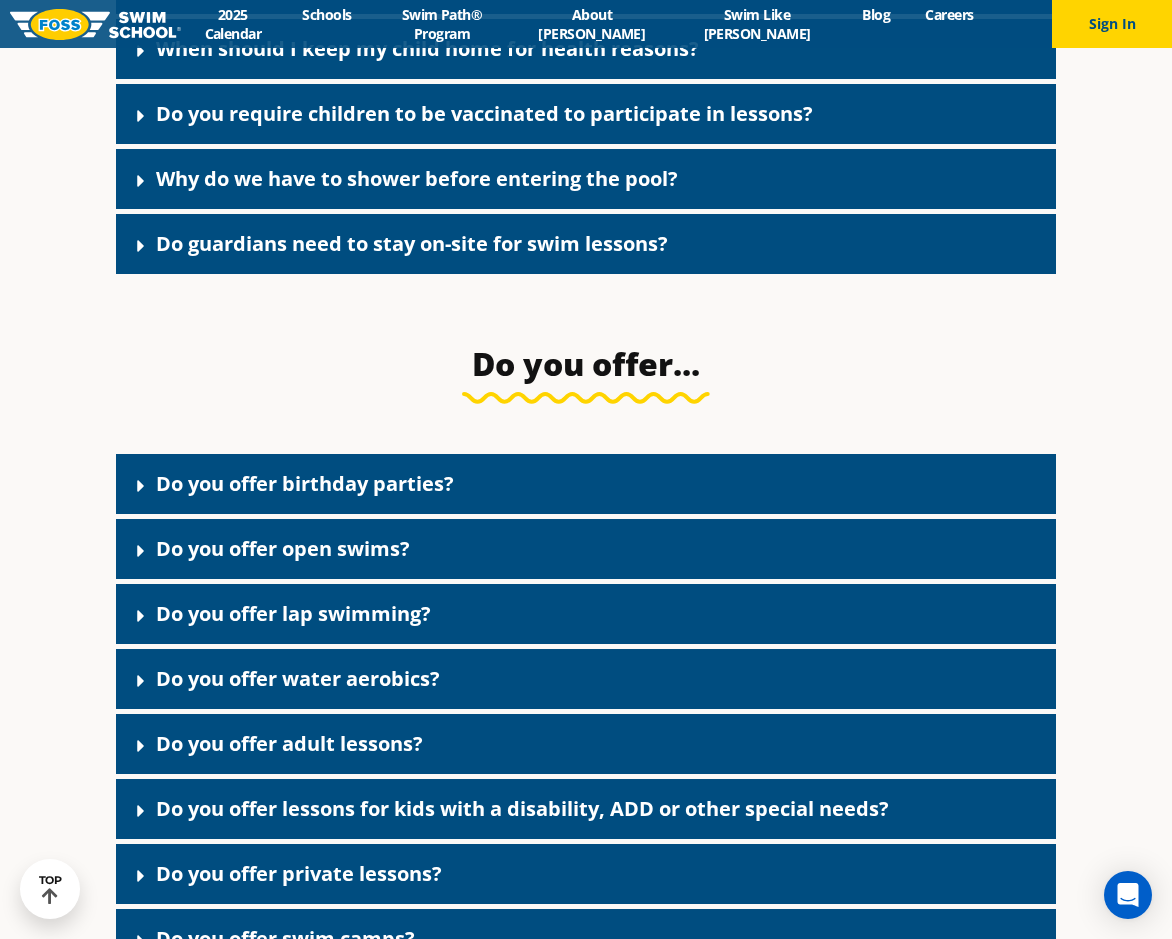 click on "Do you offer open swims?" at bounding box center [283, 548] 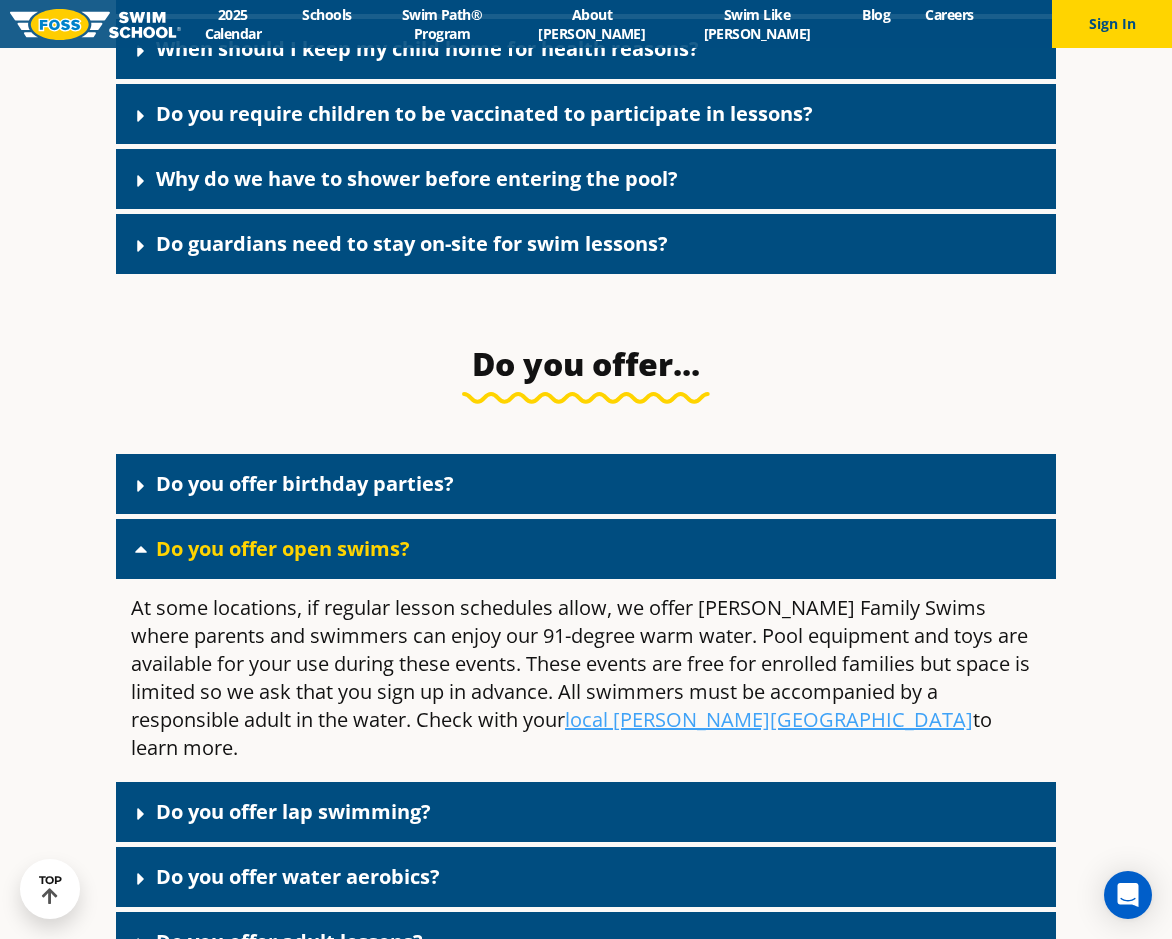 click on "Do you offer open swims?" at bounding box center (283, 548) 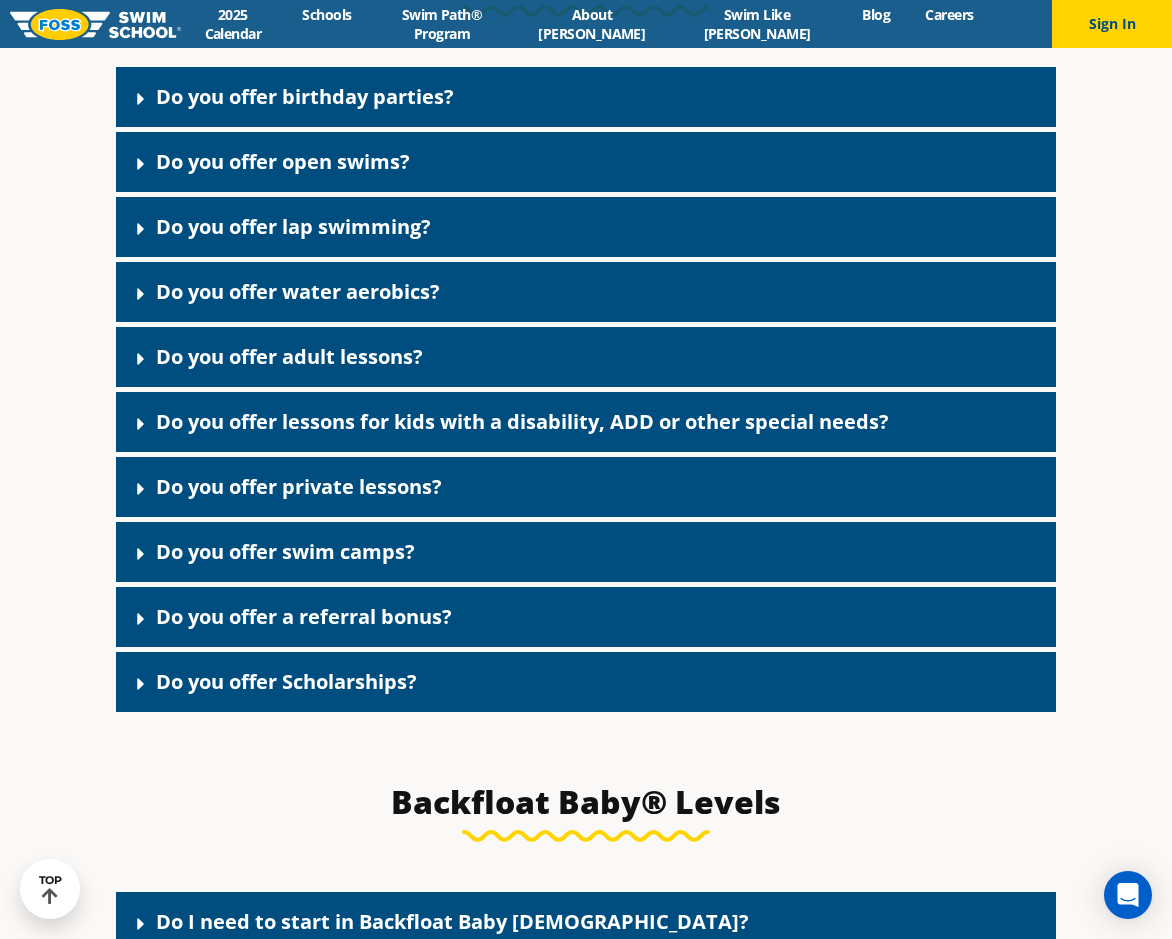 scroll, scrollTop: 4219, scrollLeft: 0, axis: vertical 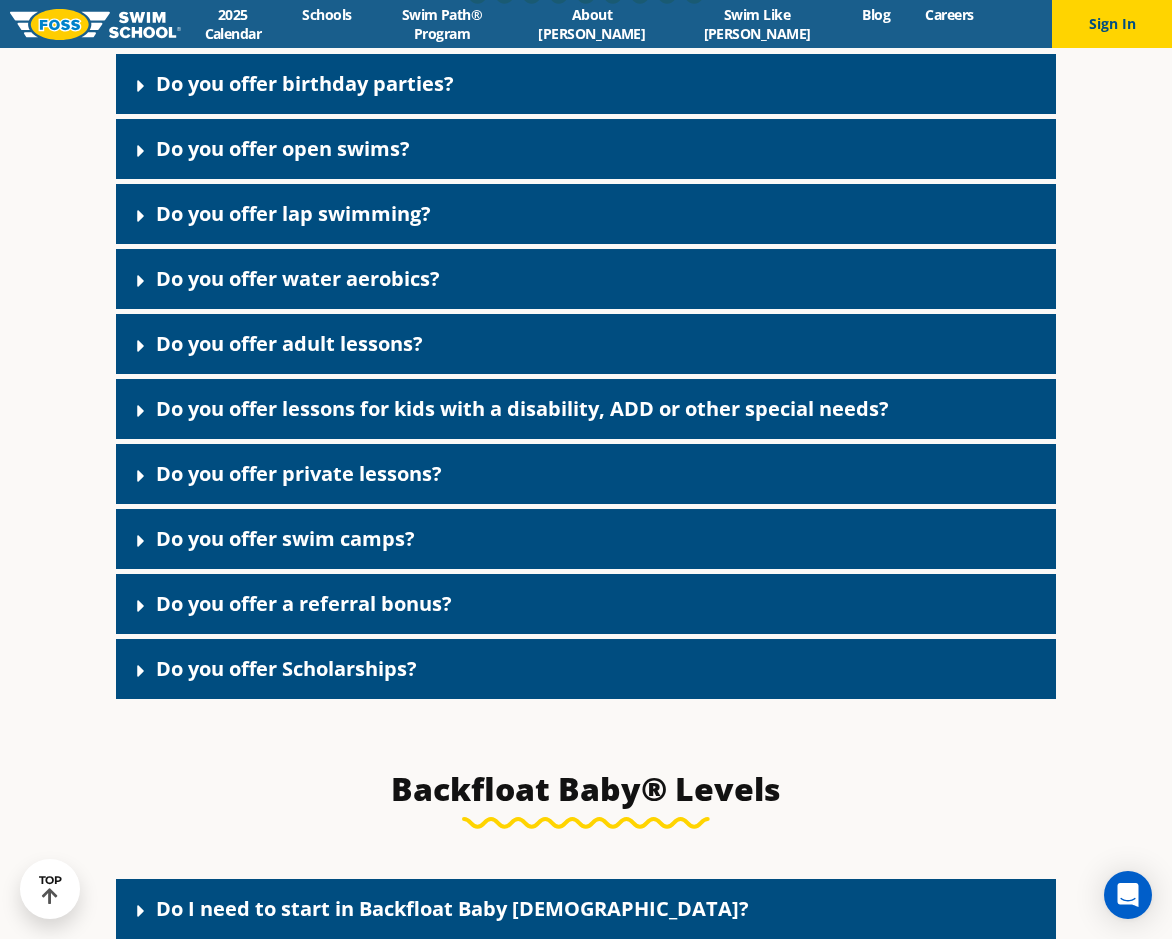 click on "Do you offer lessons for kids with a disability, ADD or other special needs?" at bounding box center [522, 408] 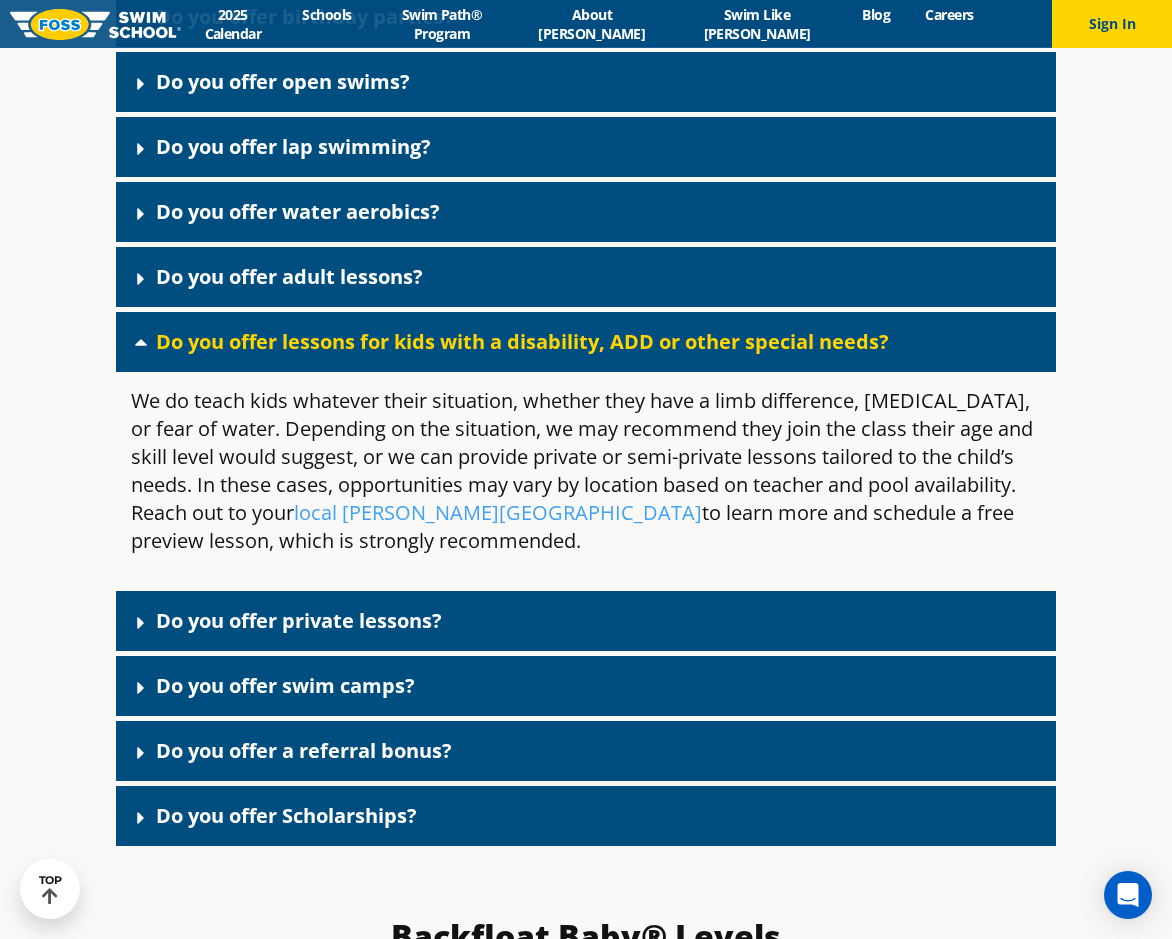 scroll, scrollTop: 4319, scrollLeft: 0, axis: vertical 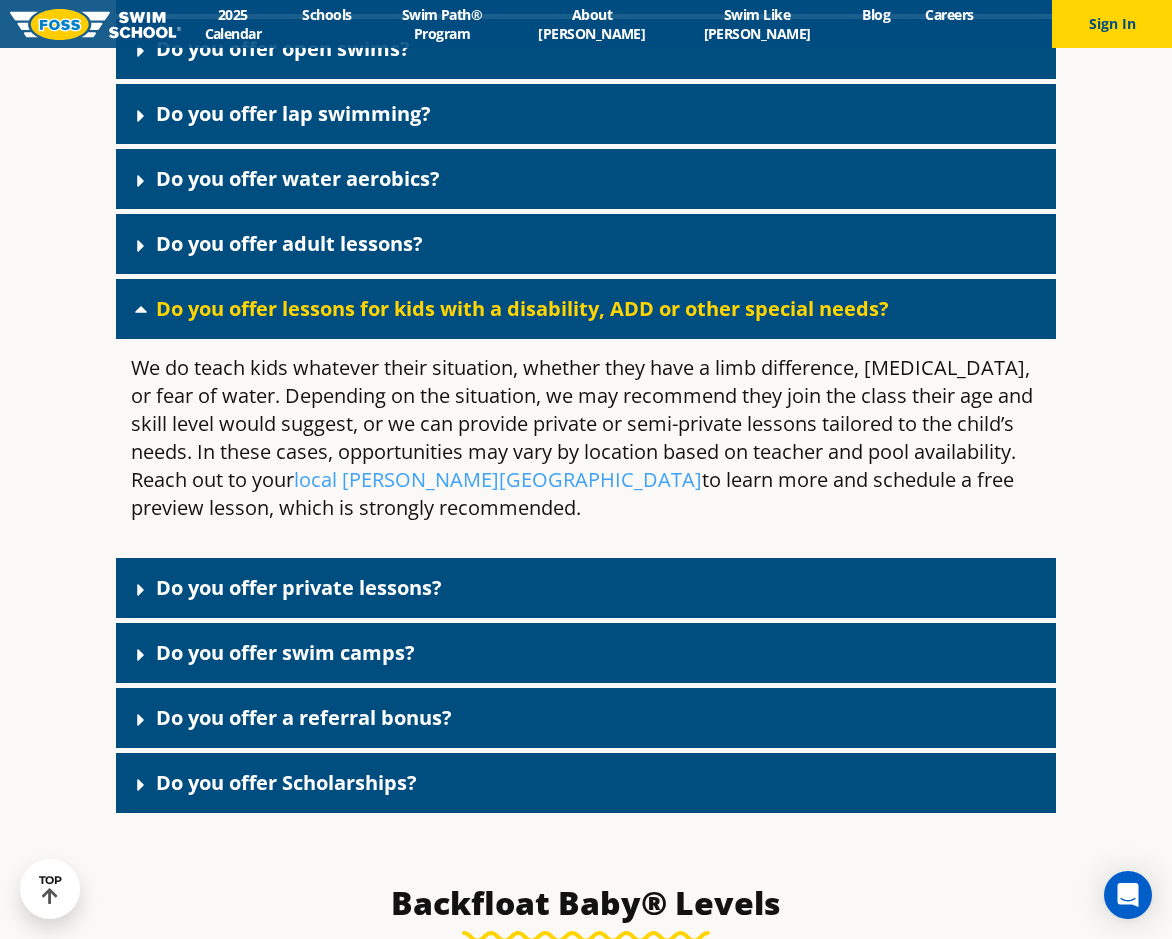 click on "Do you offer private lessons?" at bounding box center (586, 588) 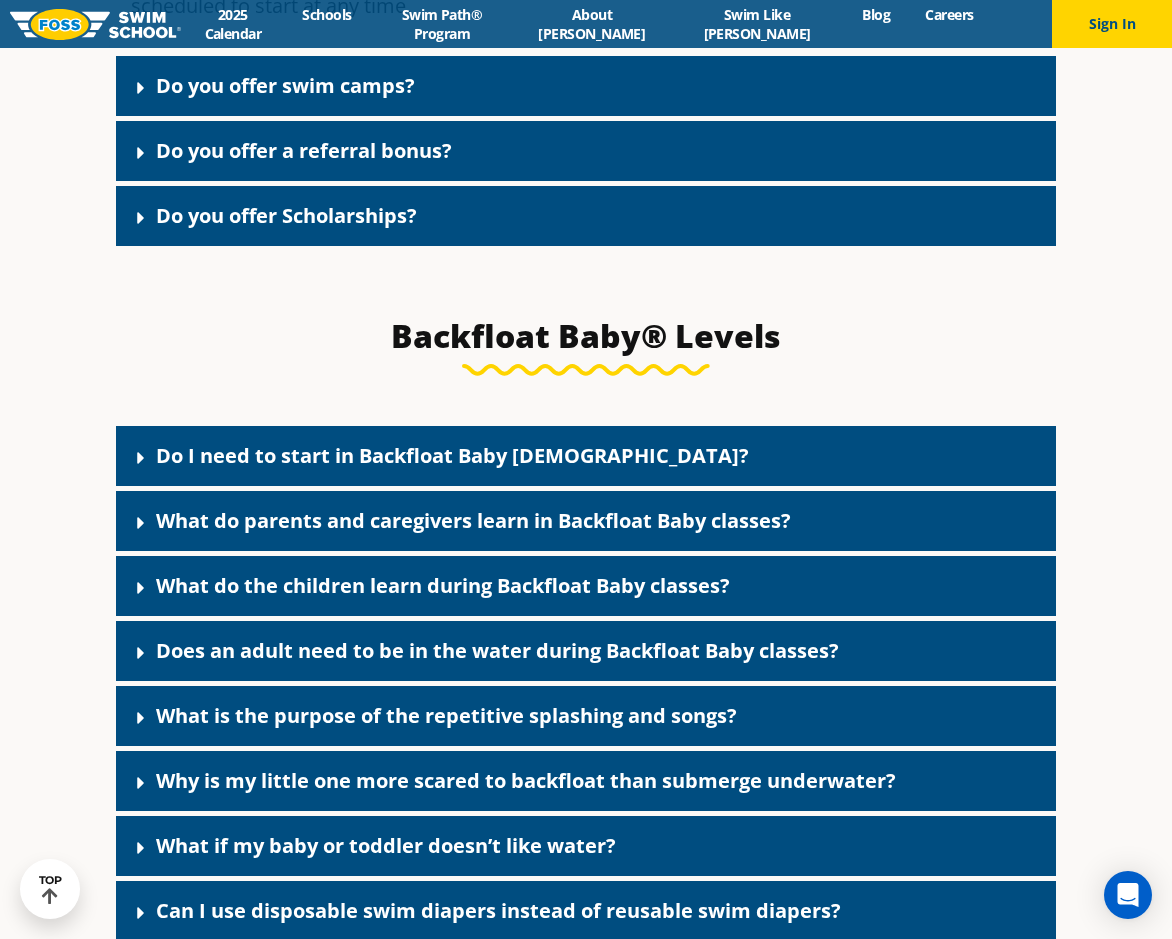 scroll, scrollTop: 5319, scrollLeft: 0, axis: vertical 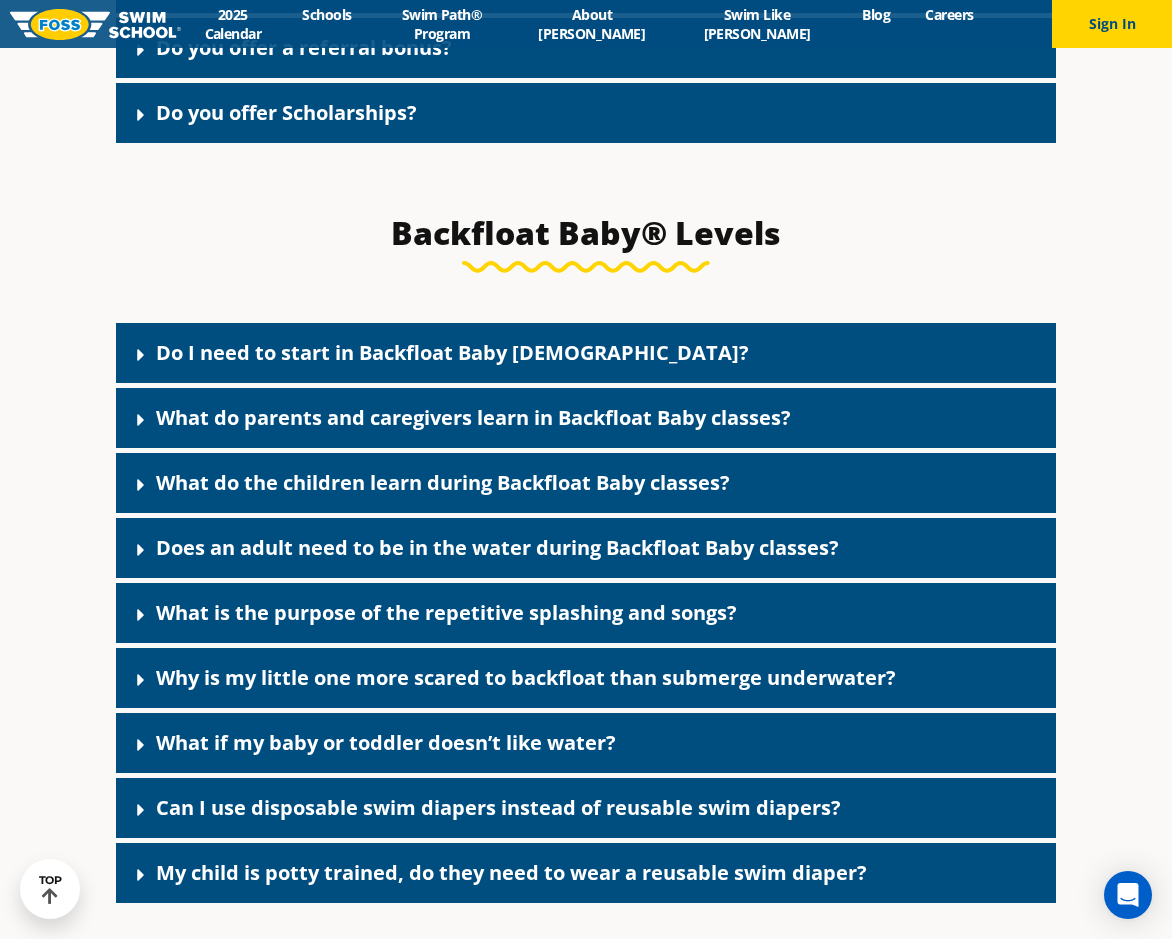 click on "Can I use disposable swim diapers instead of reusable swim diapers?" at bounding box center [498, 807] 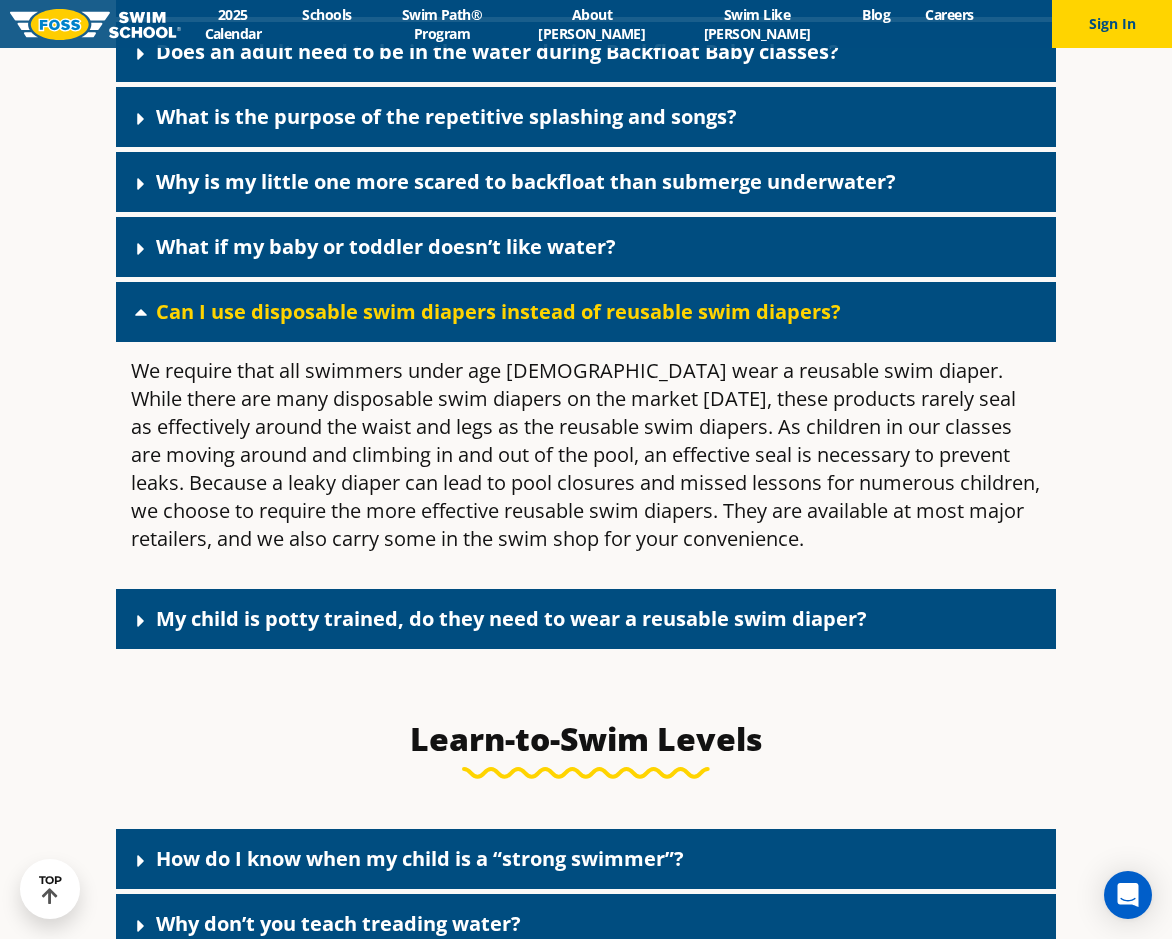 scroll, scrollTop: 5819, scrollLeft: 0, axis: vertical 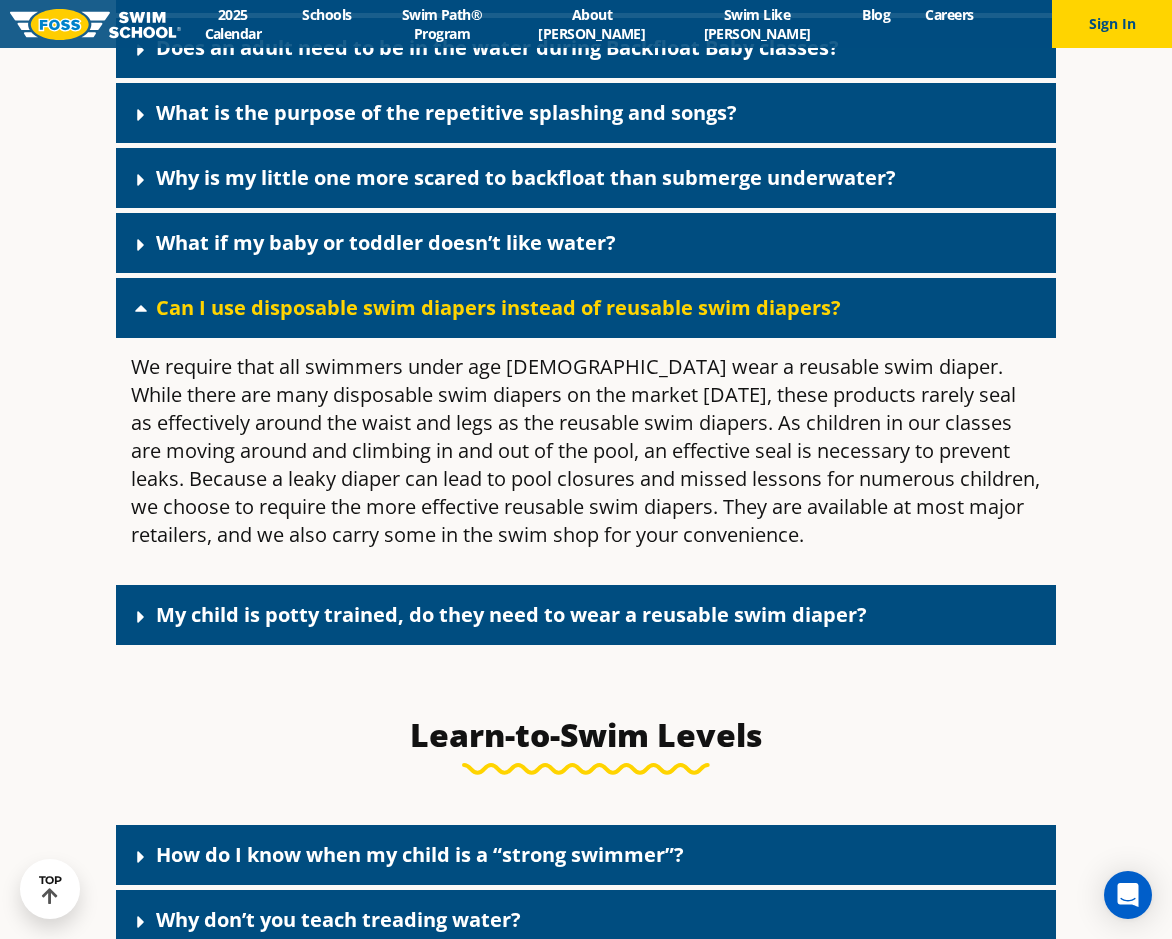 click on "My child is potty trained, do they need to wear a reusable swim diaper?" at bounding box center (511, 614) 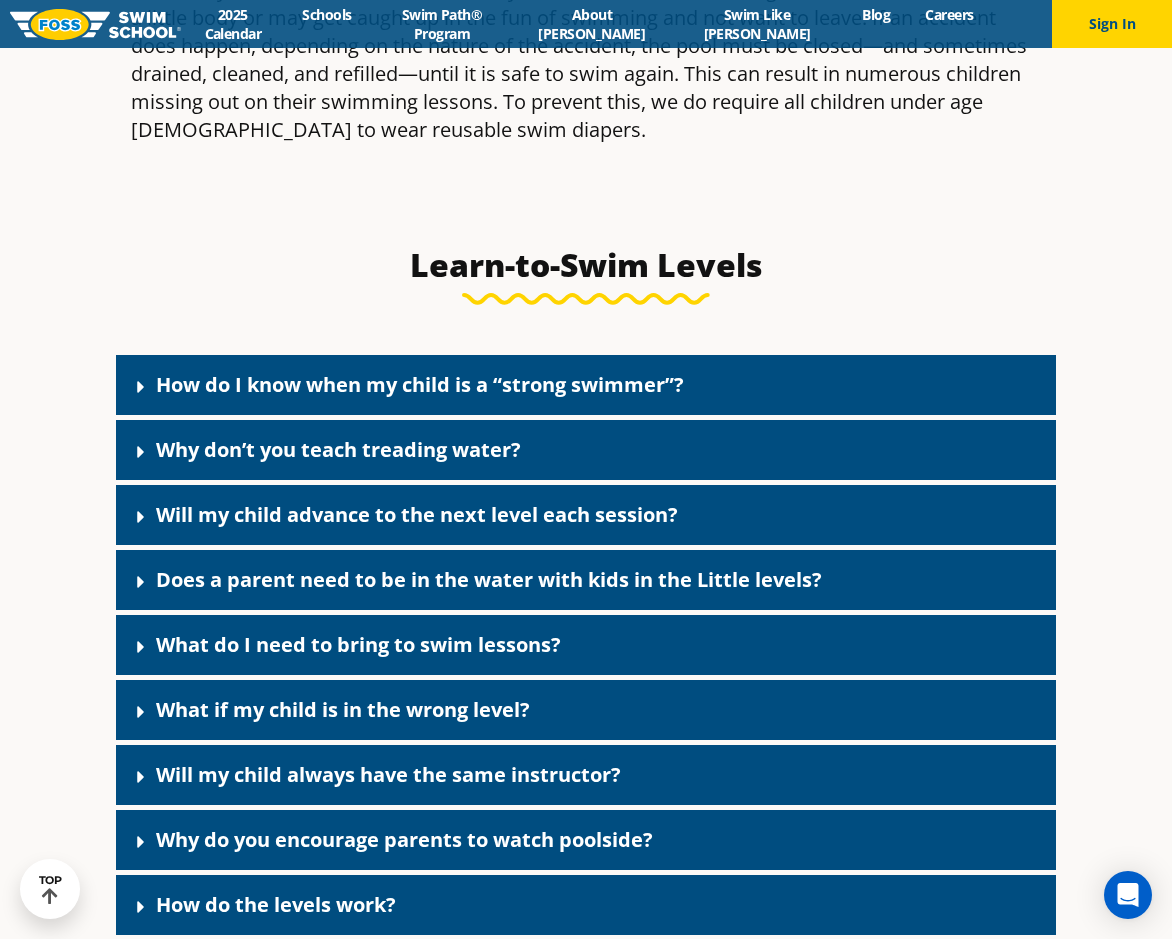 scroll, scrollTop: 6619, scrollLeft: 0, axis: vertical 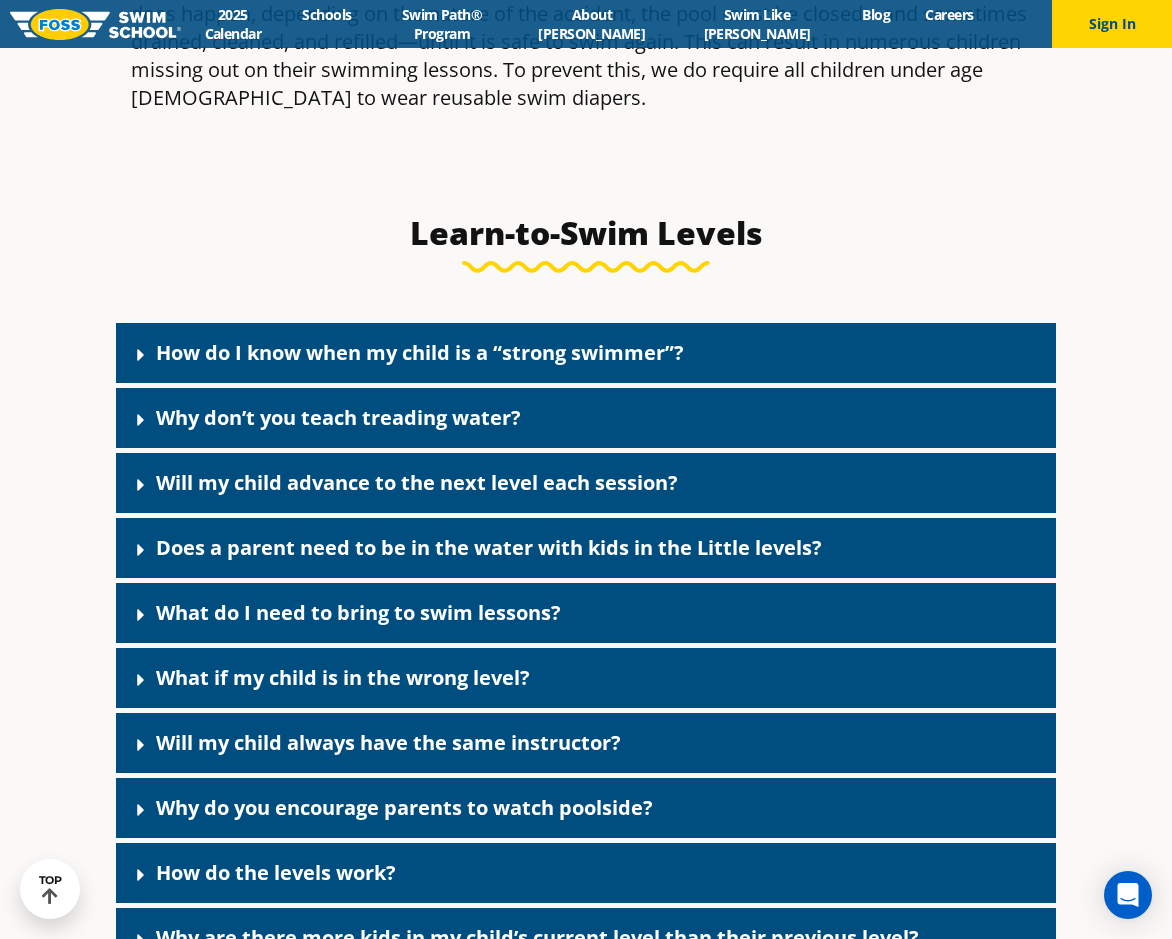 click on "Why don’t you teach treading water?" at bounding box center [338, 417] 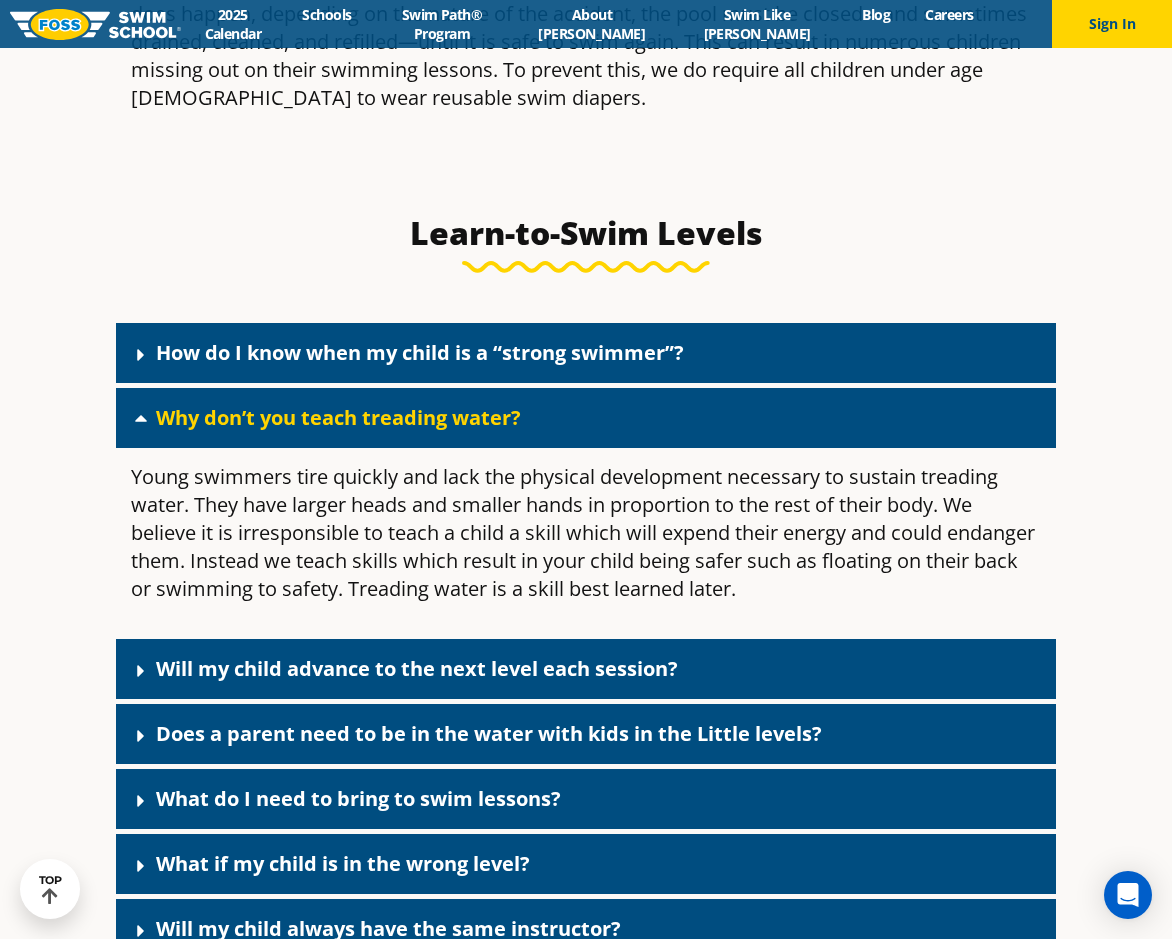 click on "Why don’t you teach treading water?" at bounding box center [338, 417] 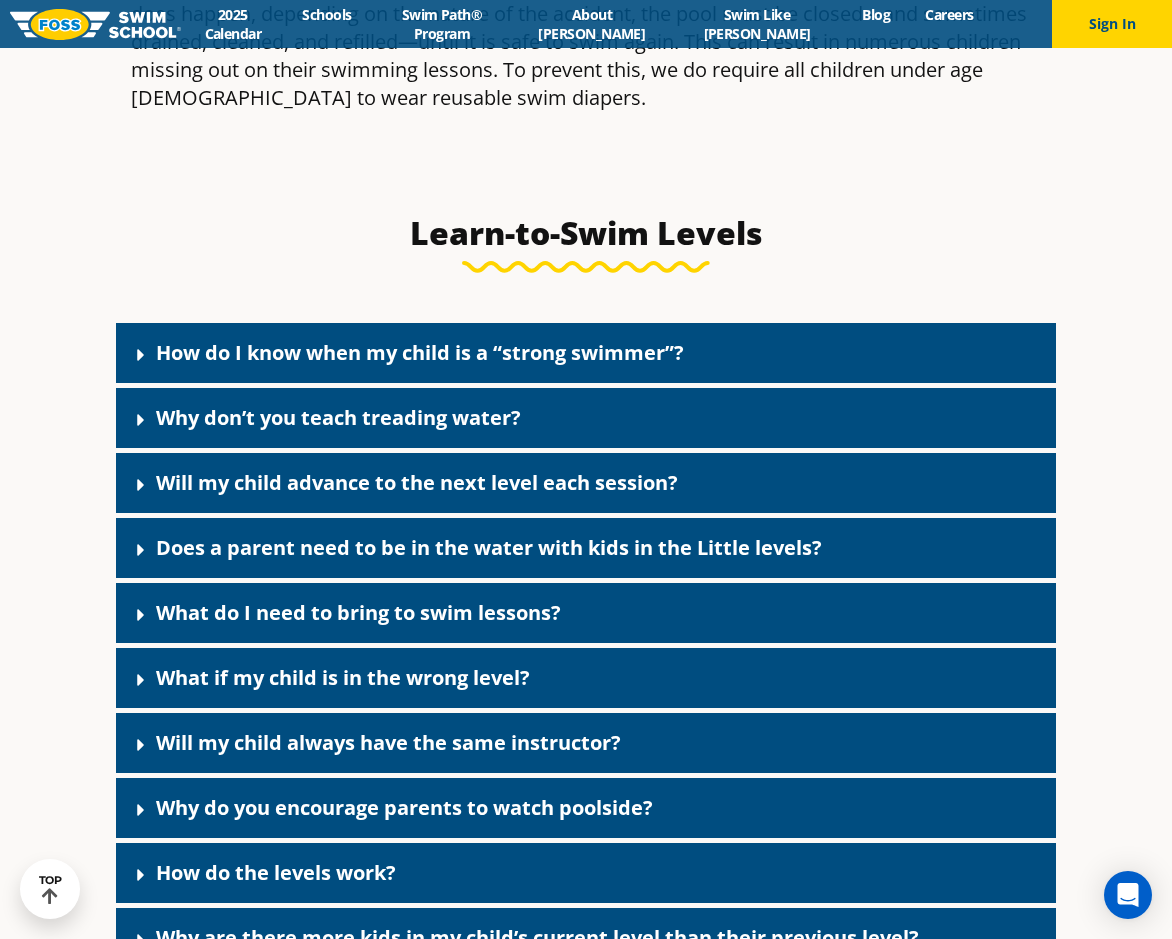 click on "Does a parent need to be in the water with kids in the Little levels?" at bounding box center [489, 547] 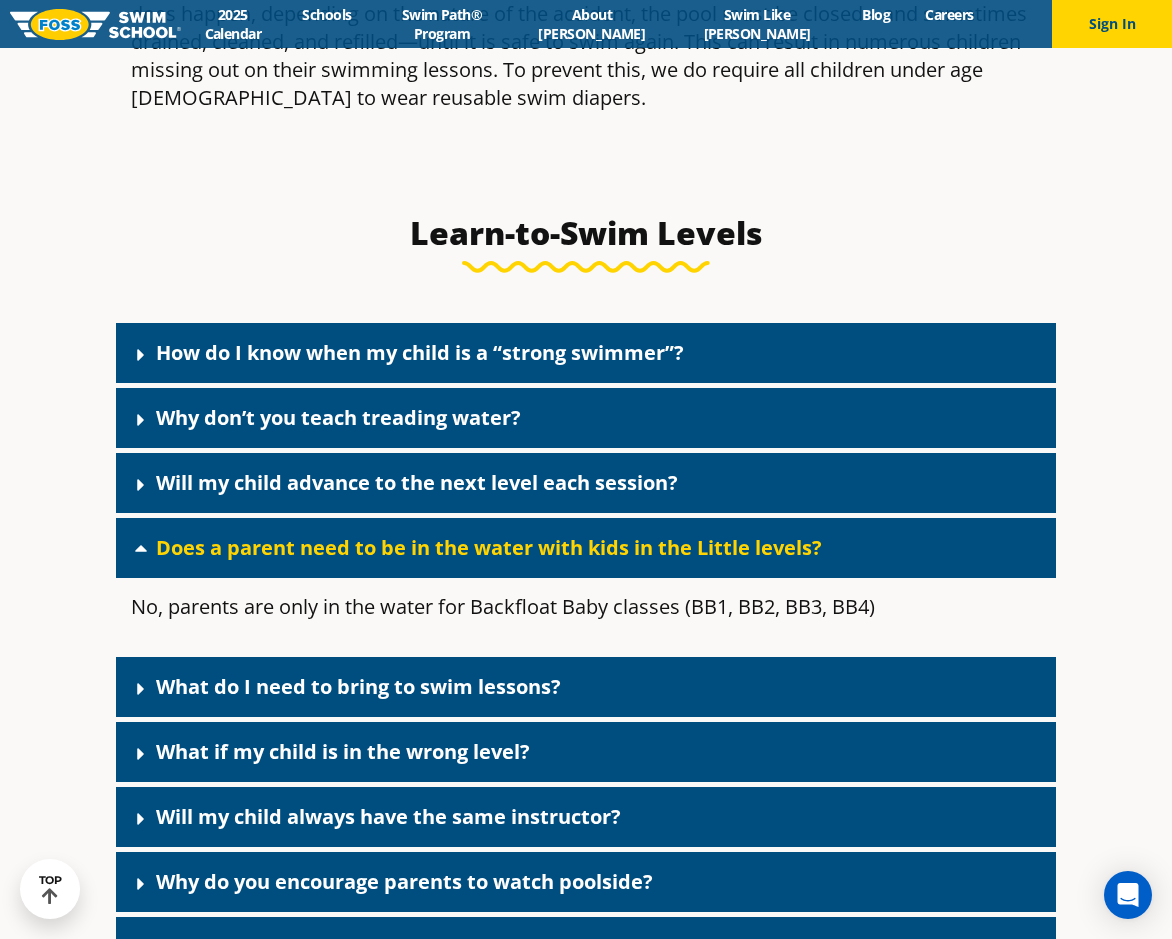click on "Does a parent need to be in the water with kids in the Little levels?" at bounding box center (489, 547) 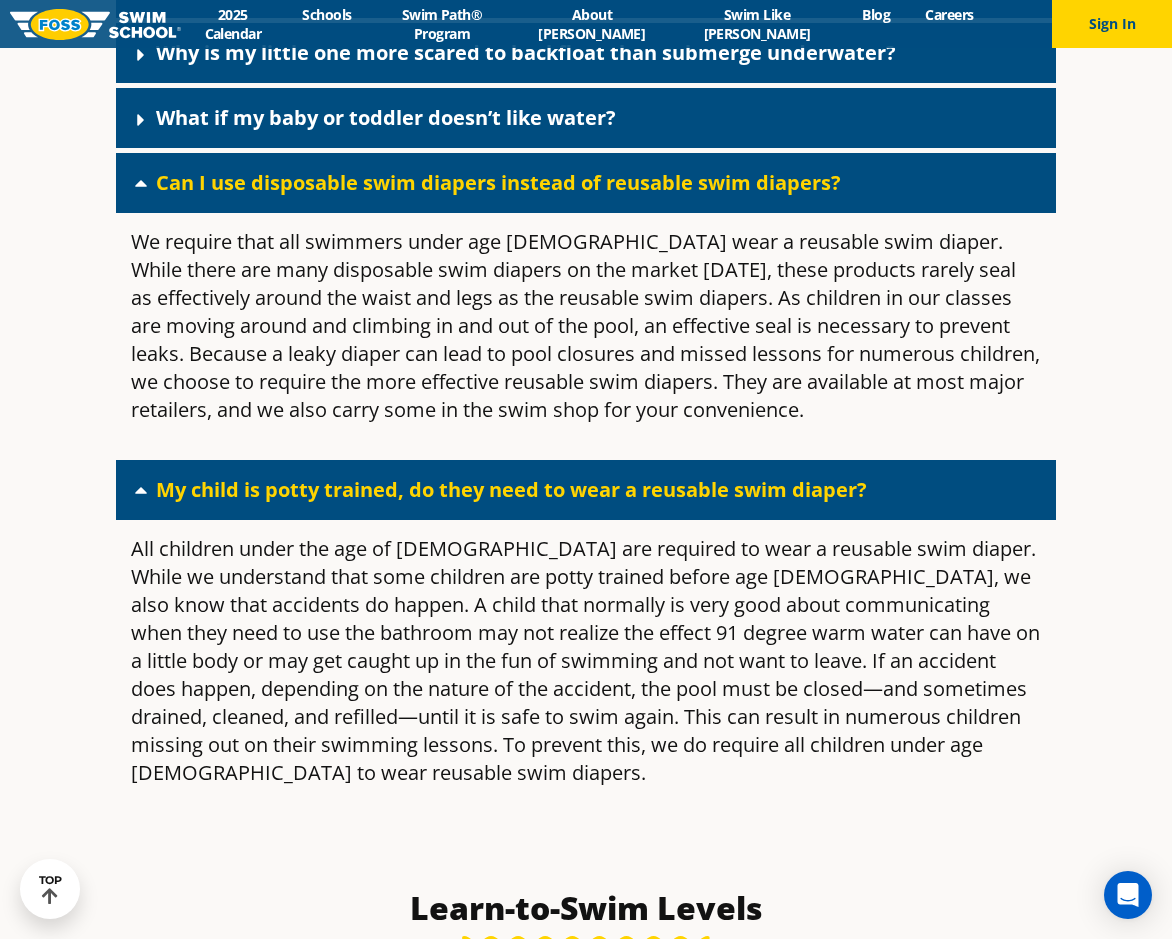 scroll, scrollTop: 5919, scrollLeft: 0, axis: vertical 